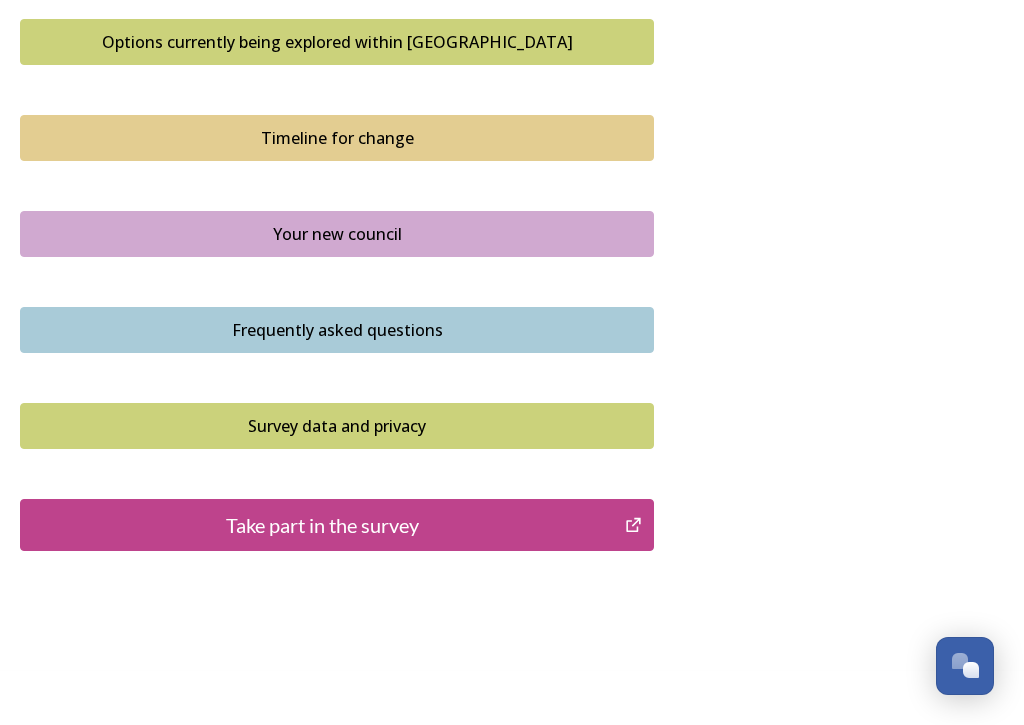 scroll, scrollTop: 1419, scrollLeft: 0, axis: vertical 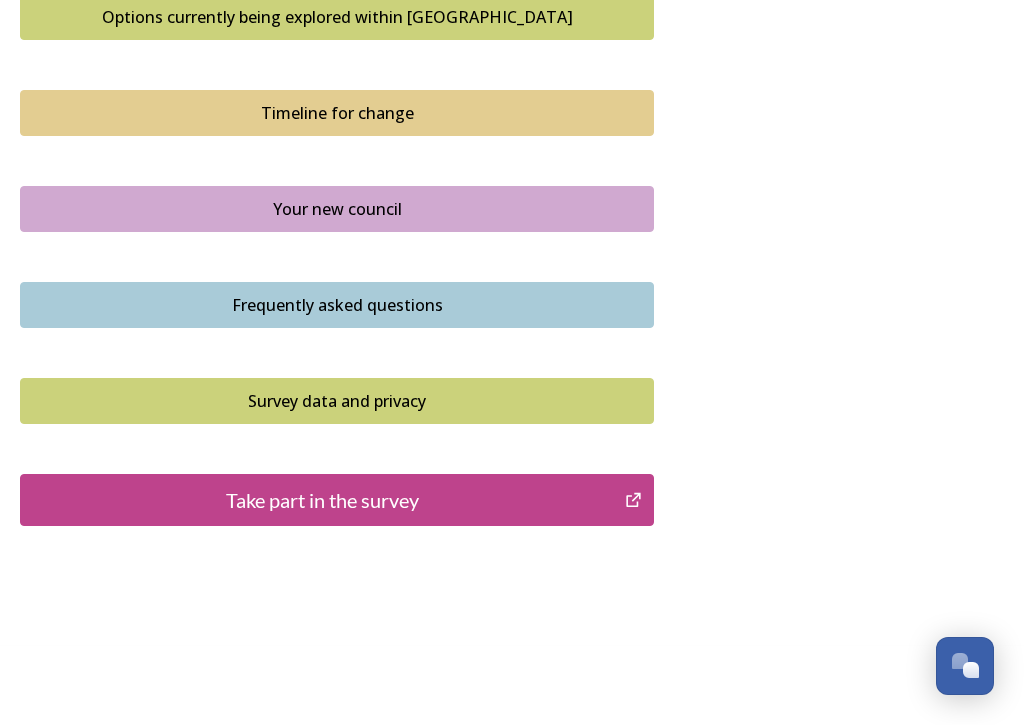 click on "Take part in the survey" at bounding box center (322, 500) 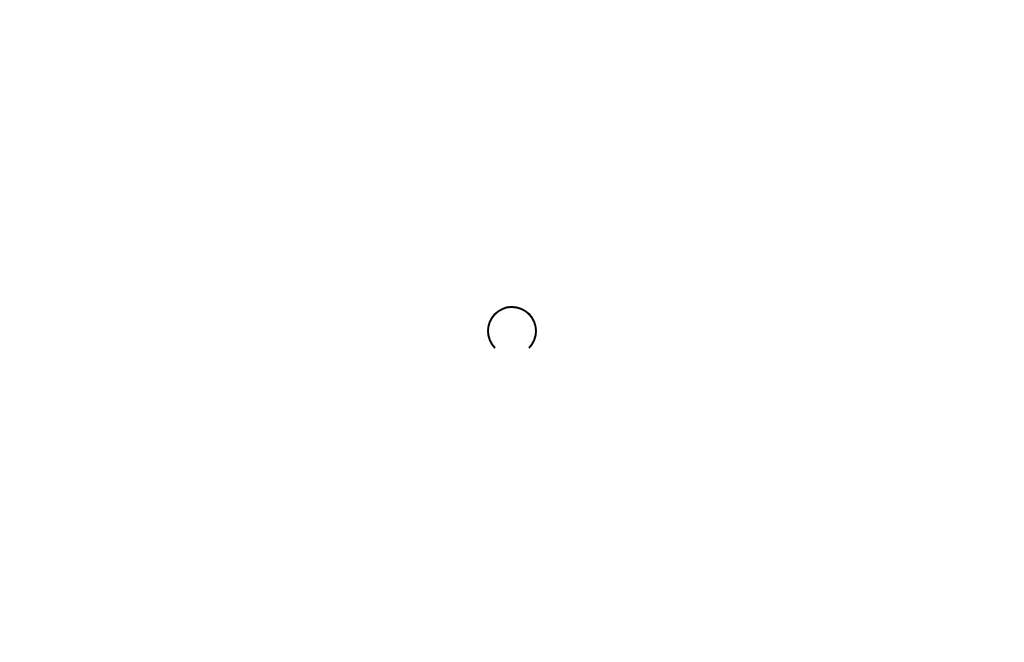 scroll, scrollTop: 0, scrollLeft: 0, axis: both 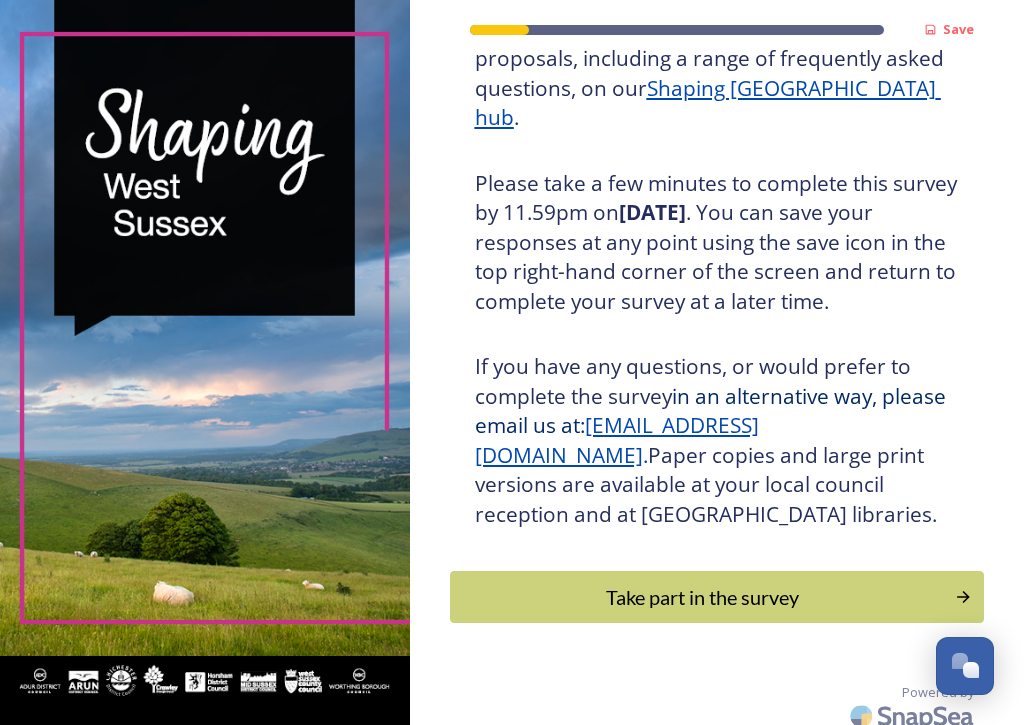 click on "Take part in the survey" at bounding box center [703, 597] 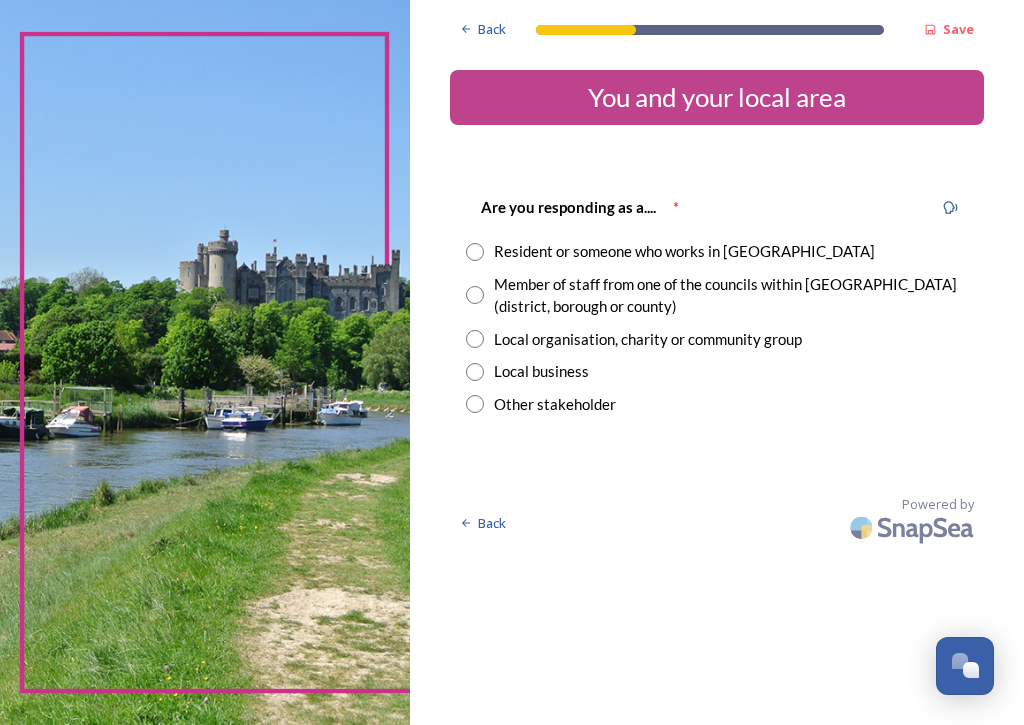 click on "Are you responding as a.... * Resident or someone who works in West Sussex Member of staff from one of the councils within West Sussex (district, borough or county) Local organisation, charity or community group Local business Other stakeholder" at bounding box center (717, 305) 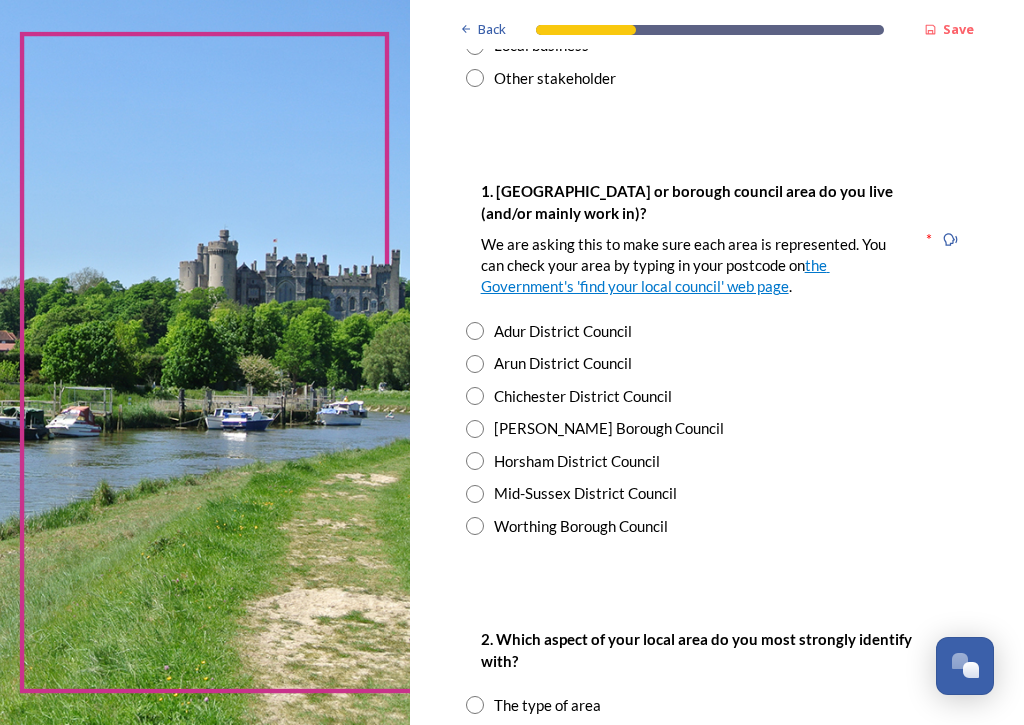 scroll, scrollTop: 325, scrollLeft: 0, axis: vertical 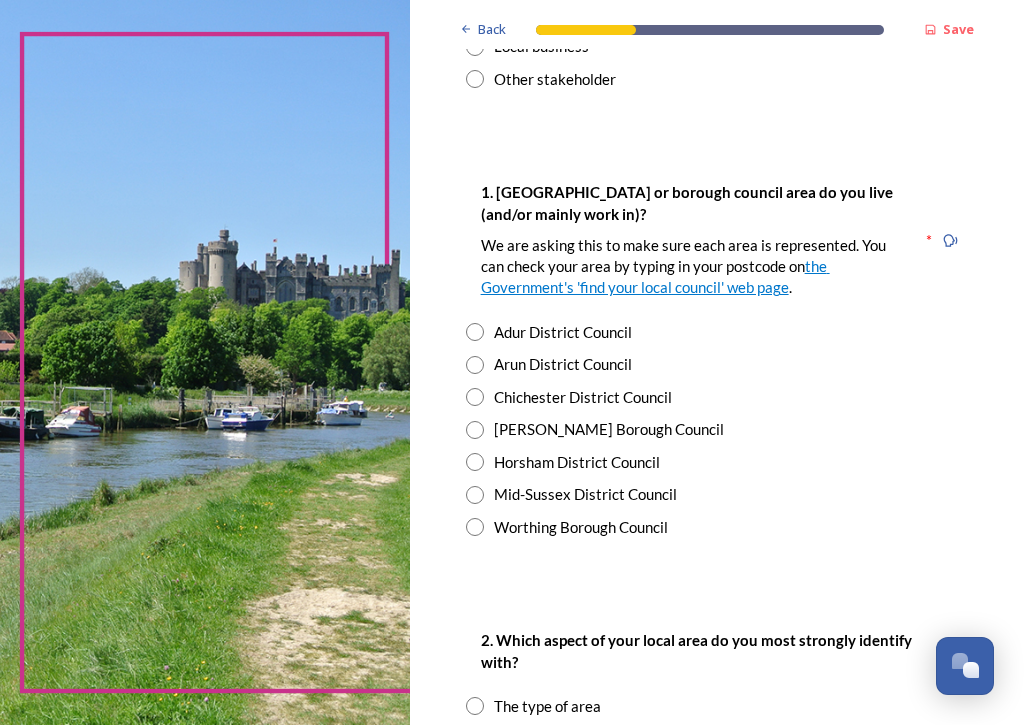 click at bounding box center (475, 430) 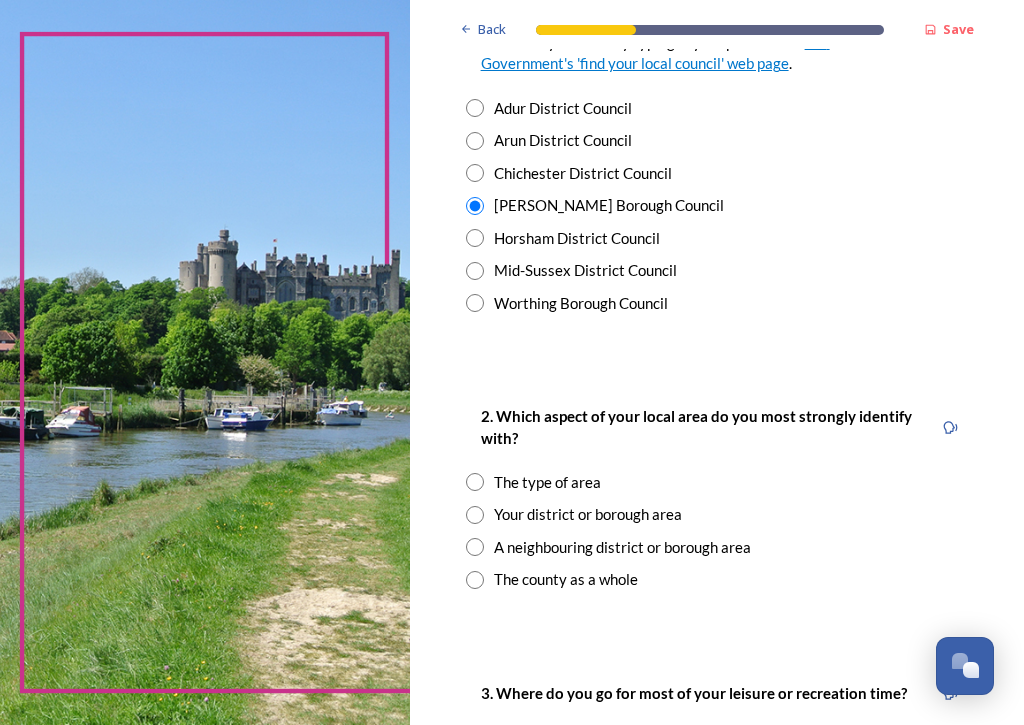 scroll, scrollTop: 562, scrollLeft: 0, axis: vertical 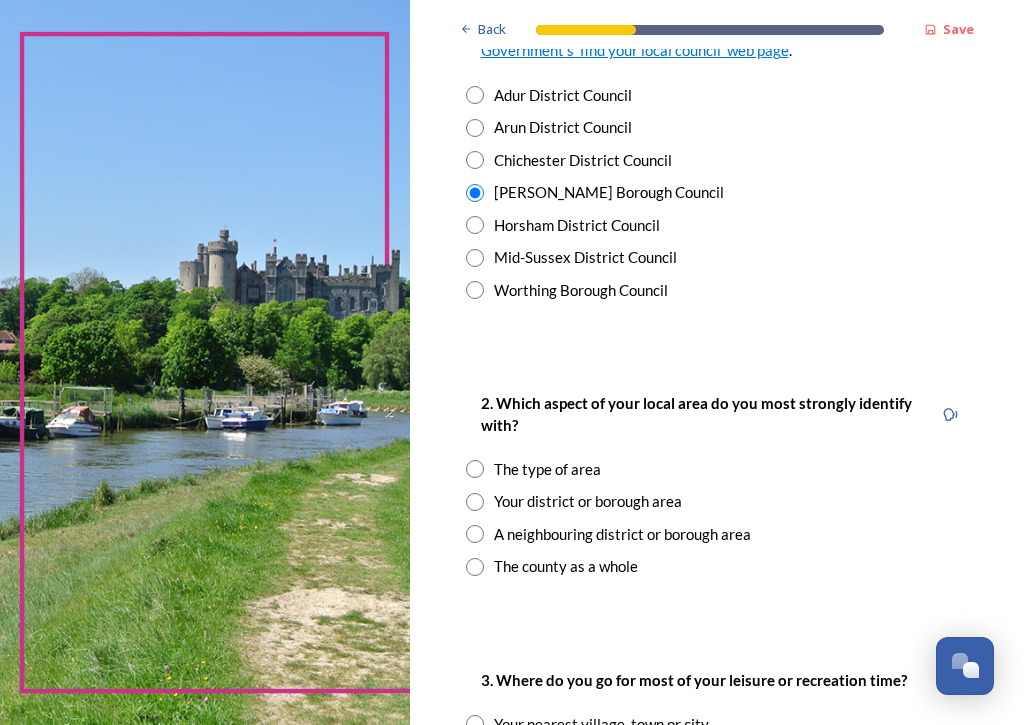 click at bounding box center (475, 502) 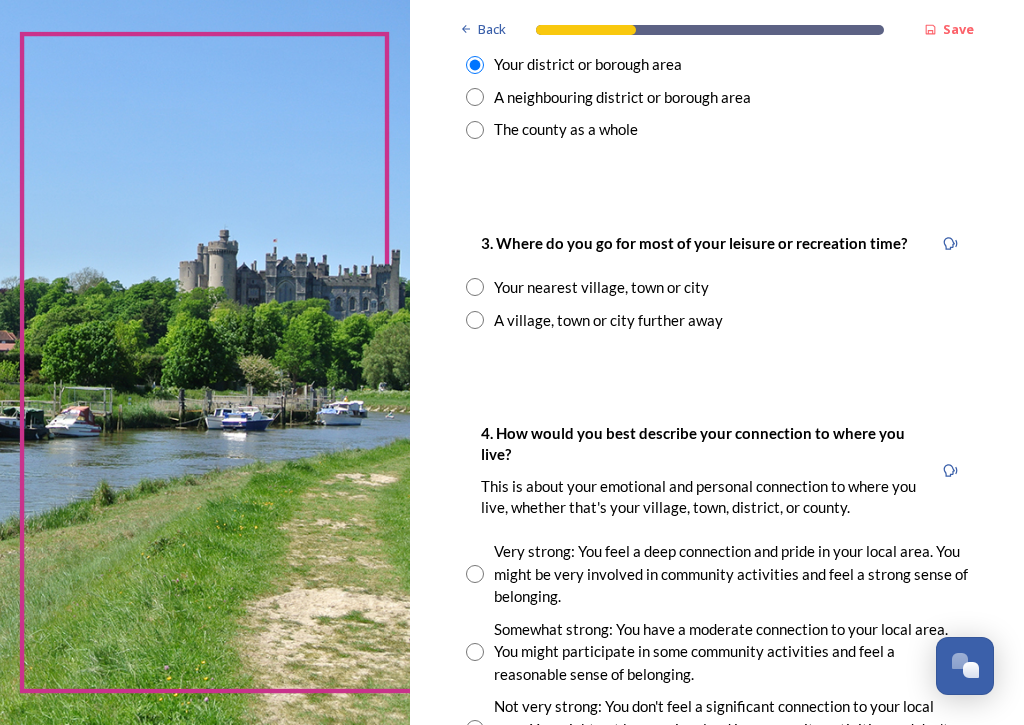 scroll, scrollTop: 1013, scrollLeft: 0, axis: vertical 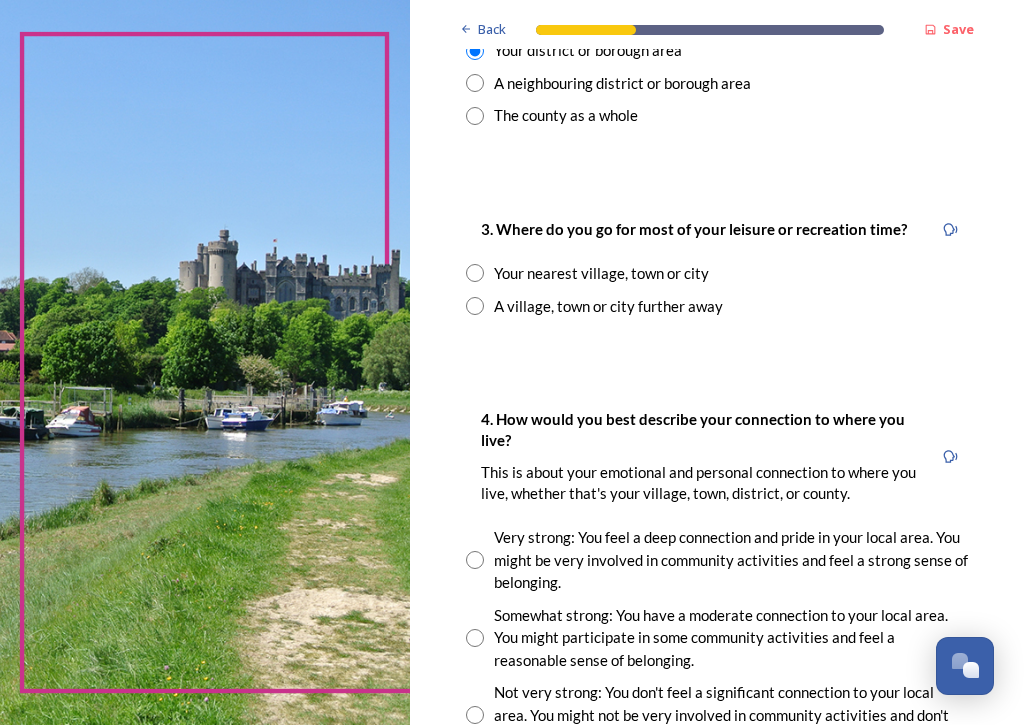 click at bounding box center (475, 273) 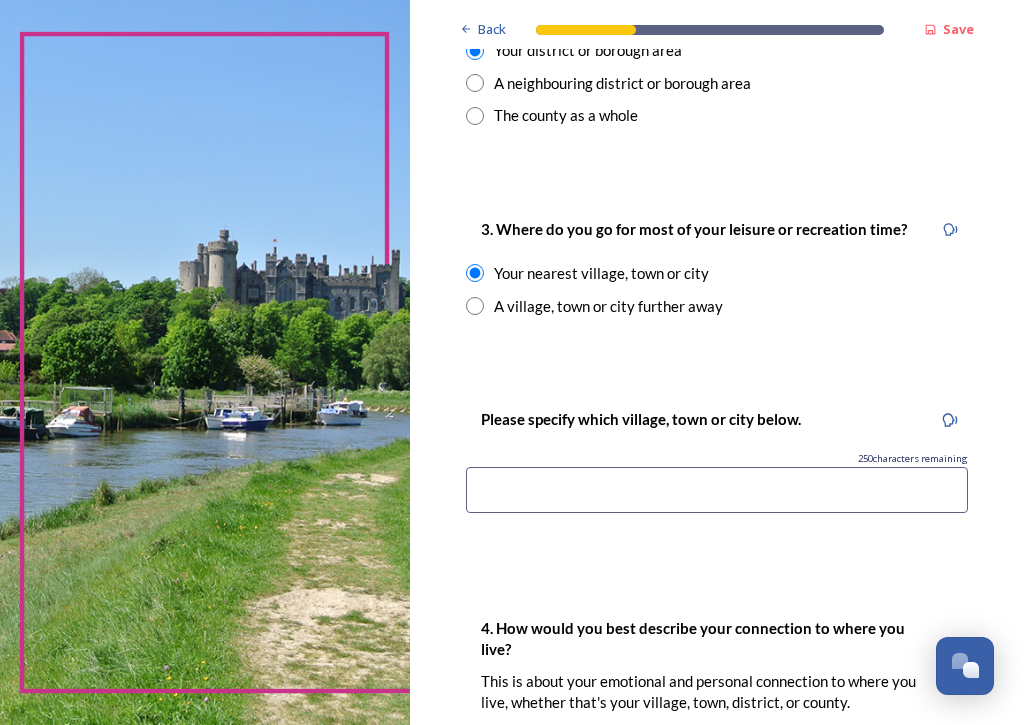click at bounding box center [717, 490] 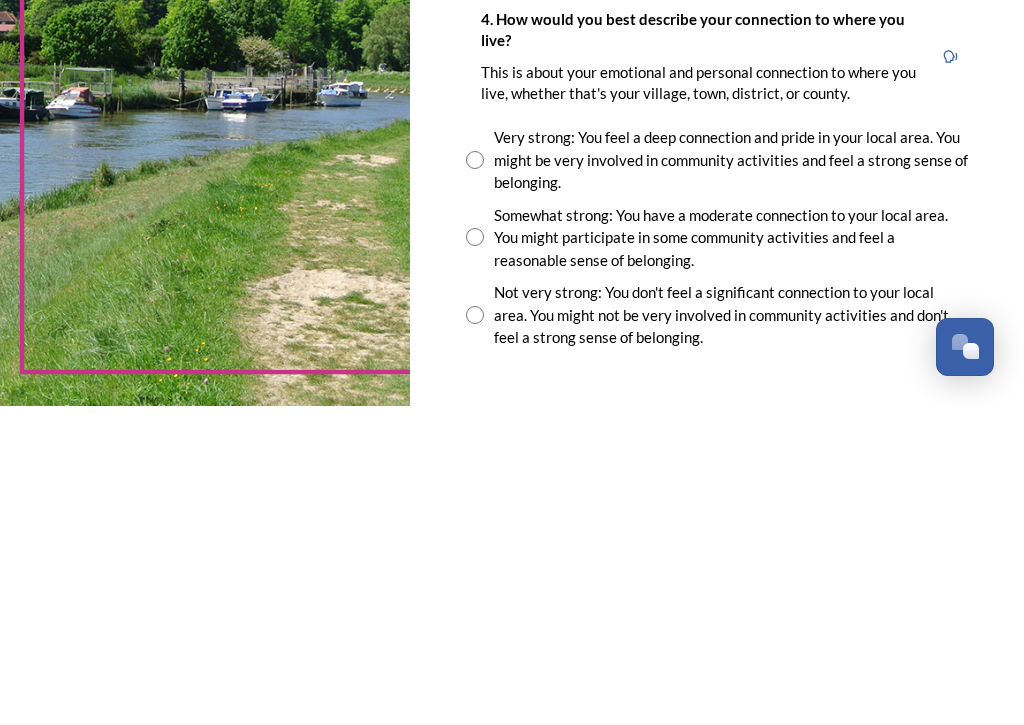 scroll, scrollTop: 1303, scrollLeft: 0, axis: vertical 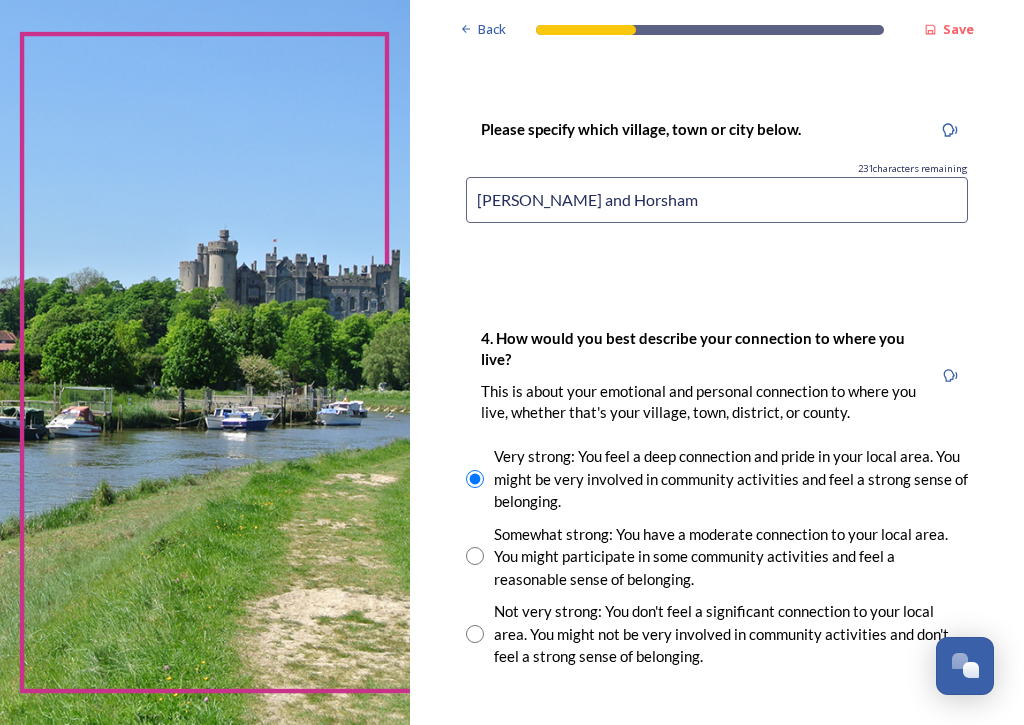 click on "Somewhat strong: You have a moderate connection to your local area. You might participate in some community activities and feel a reasonable sense of belonging." at bounding box center [731, 557] 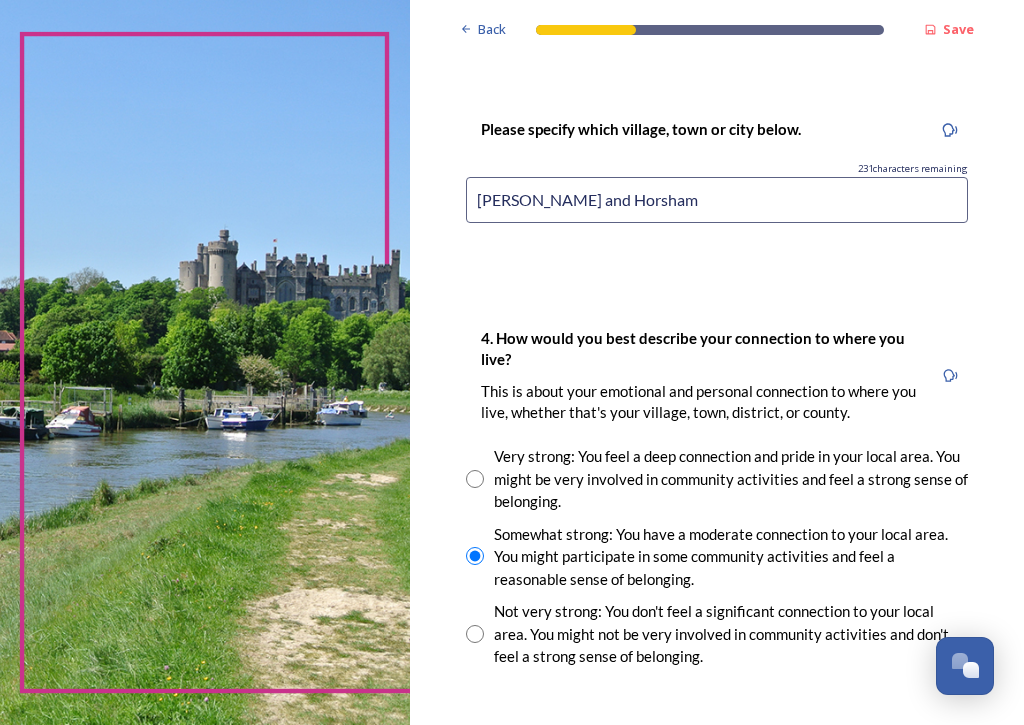 click at bounding box center [475, 479] 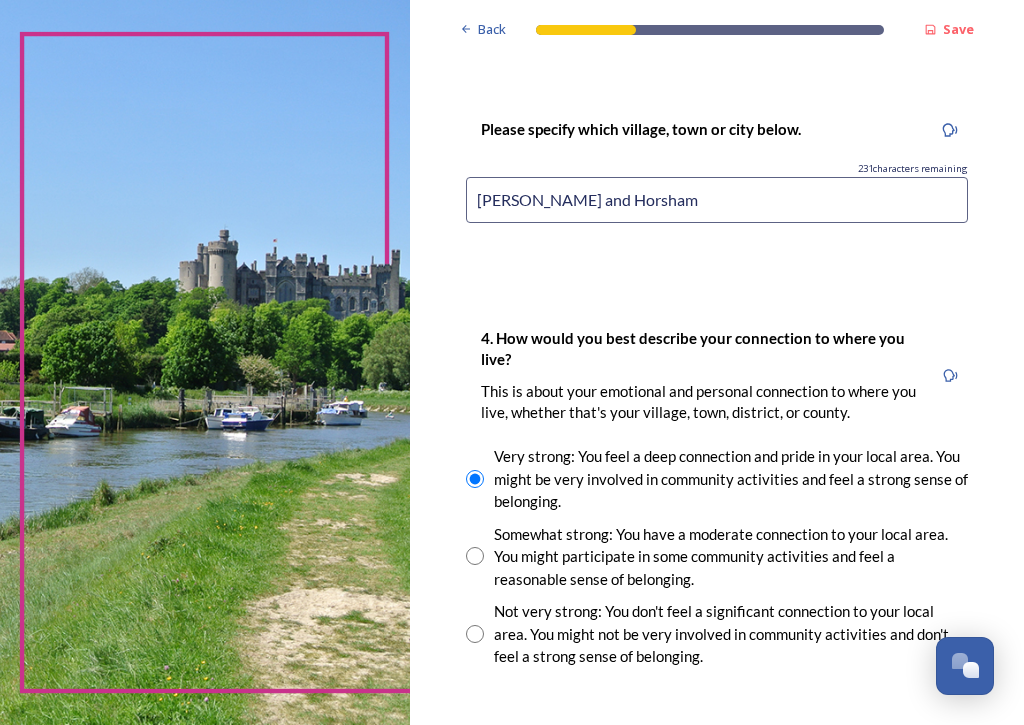 click at bounding box center (960, 661) 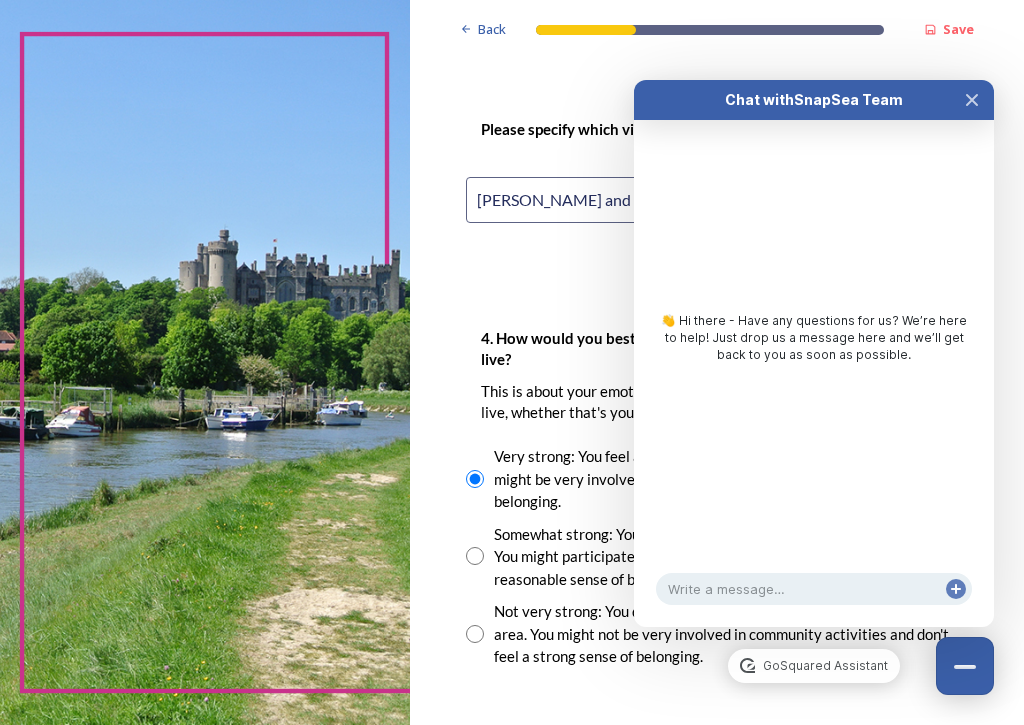 click 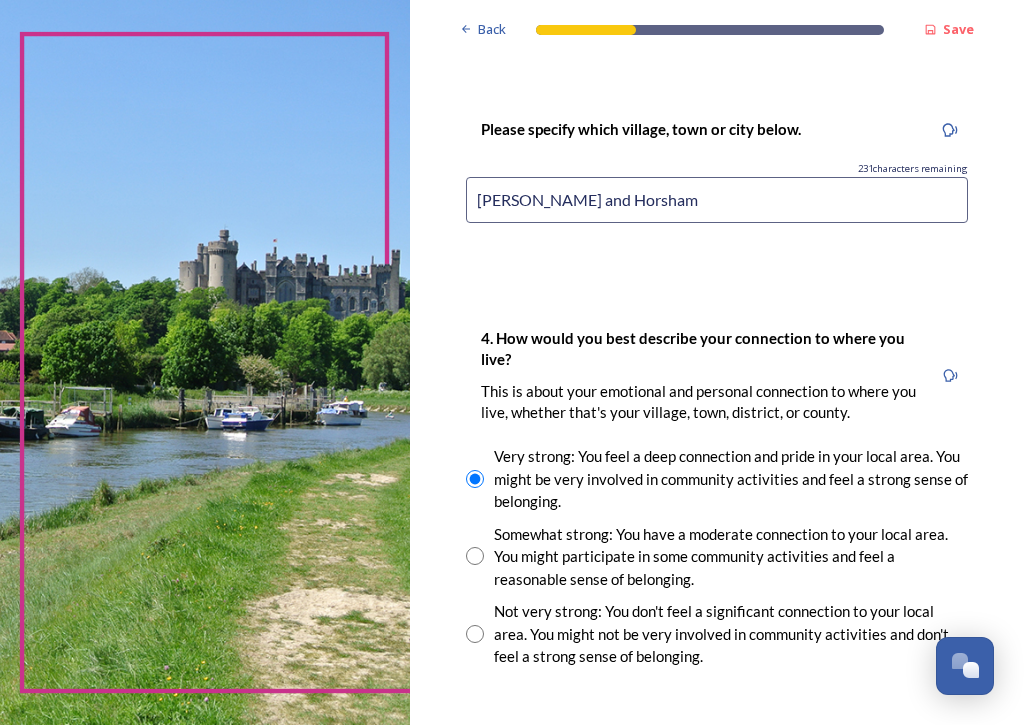 click on "Save" at bounding box center [958, 29] 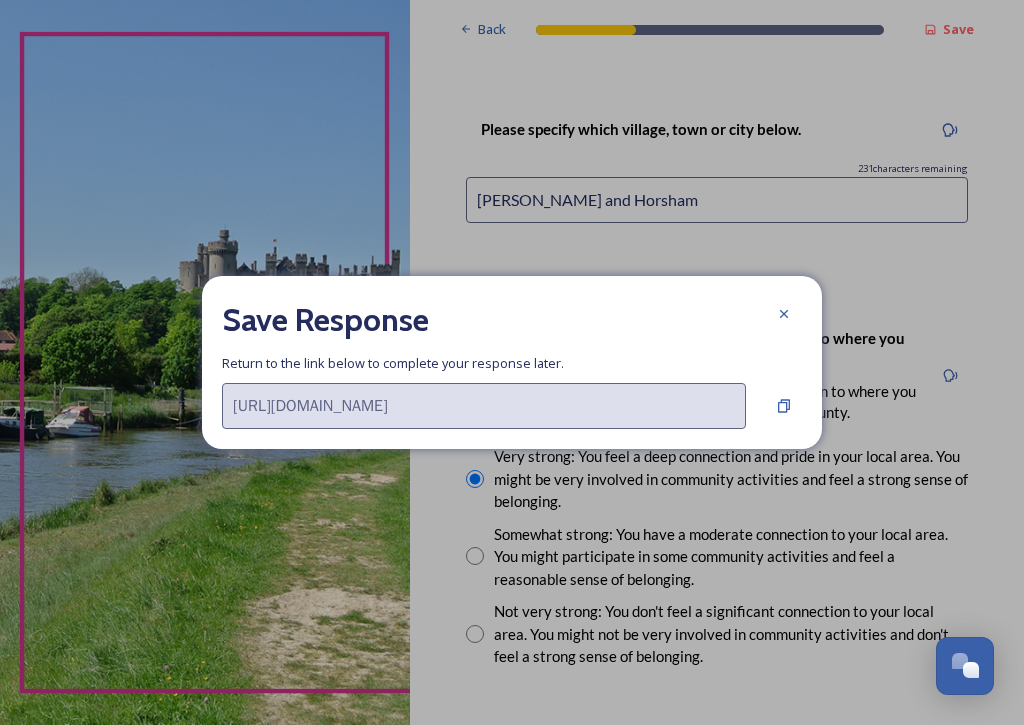 click 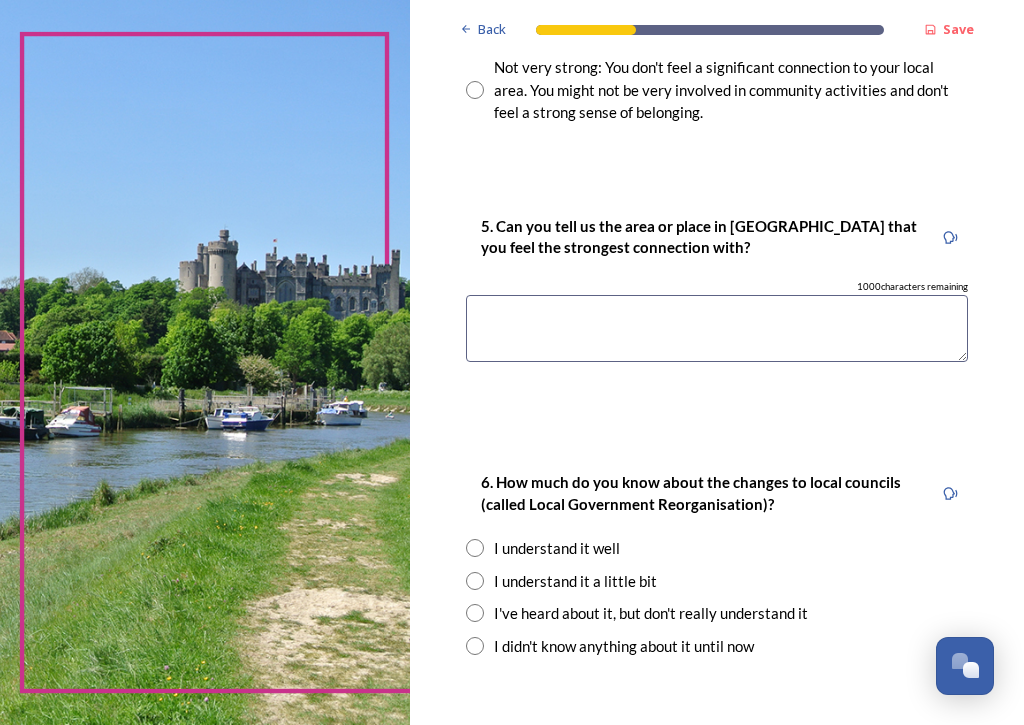 scroll, scrollTop: 1849, scrollLeft: 0, axis: vertical 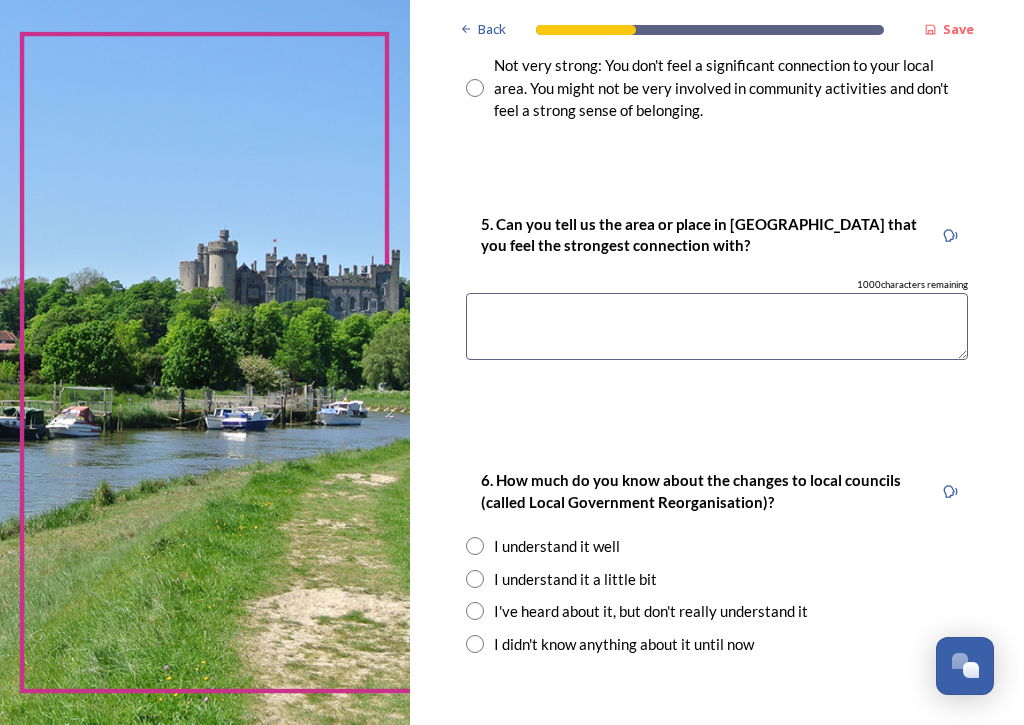 click at bounding box center [717, 326] 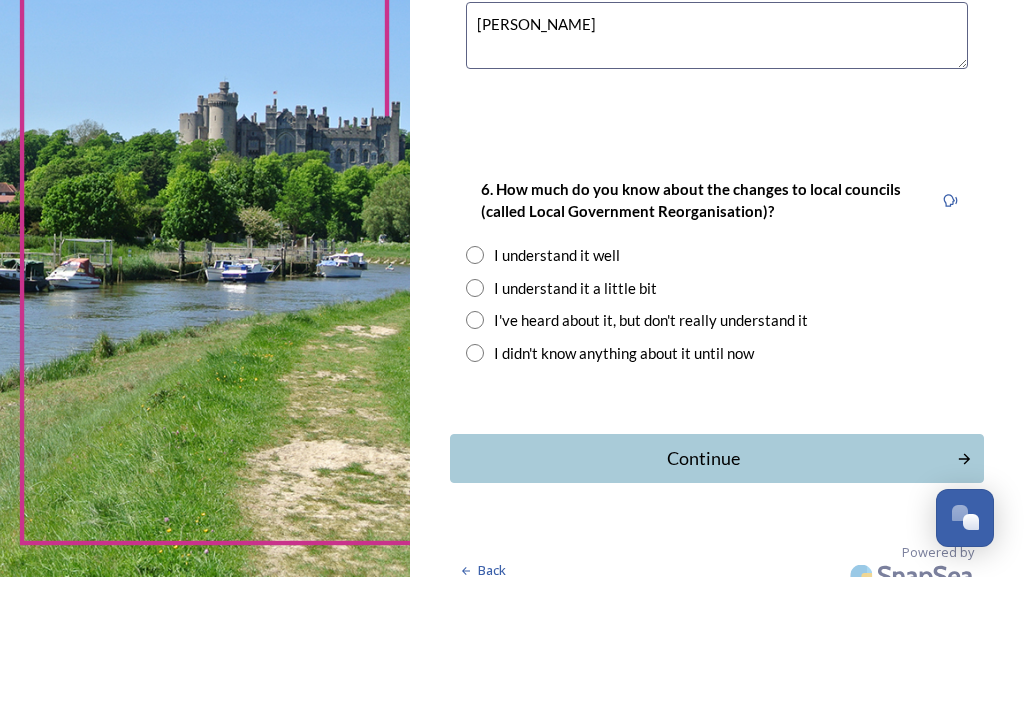 scroll, scrollTop: 1990, scrollLeft: 0, axis: vertical 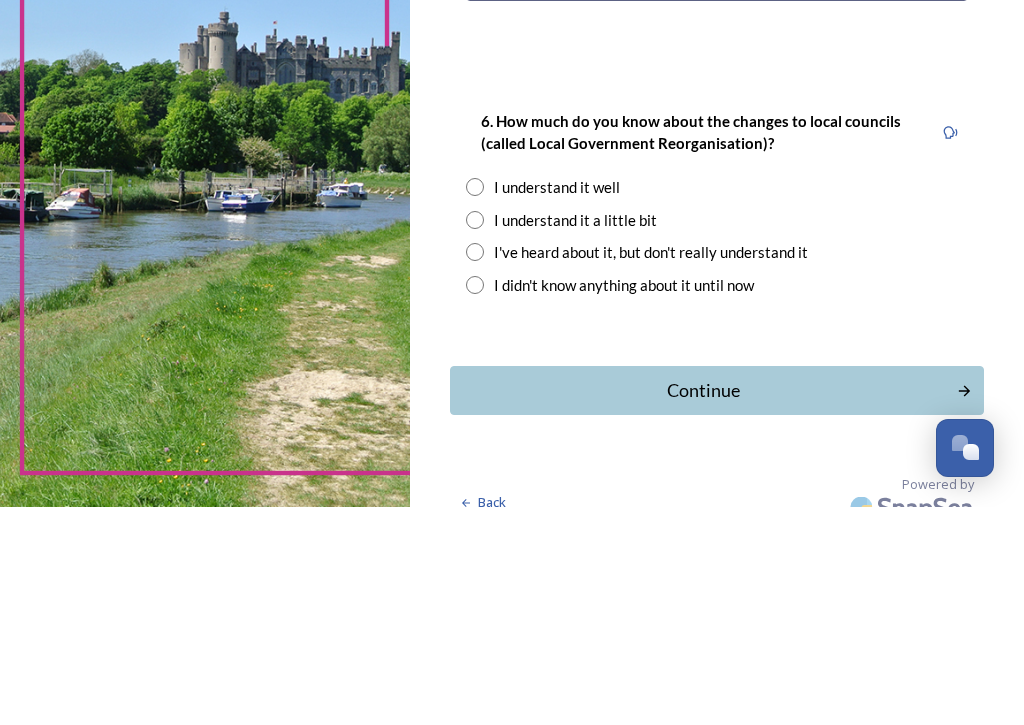 type on "Crawley" 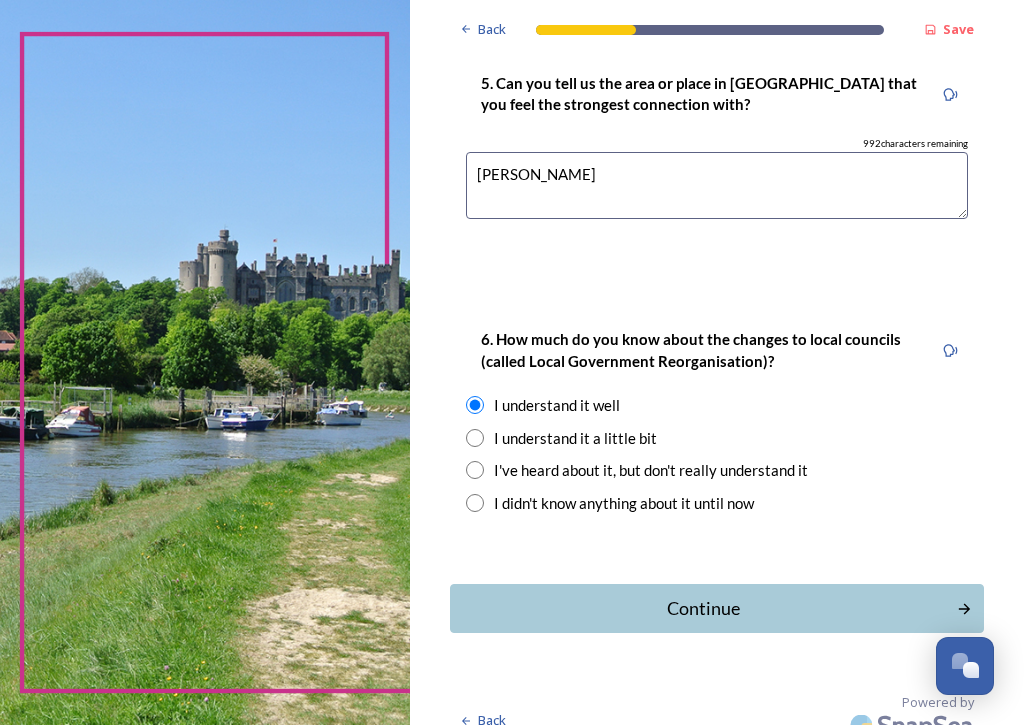 click on "Continue" at bounding box center (703, 608) 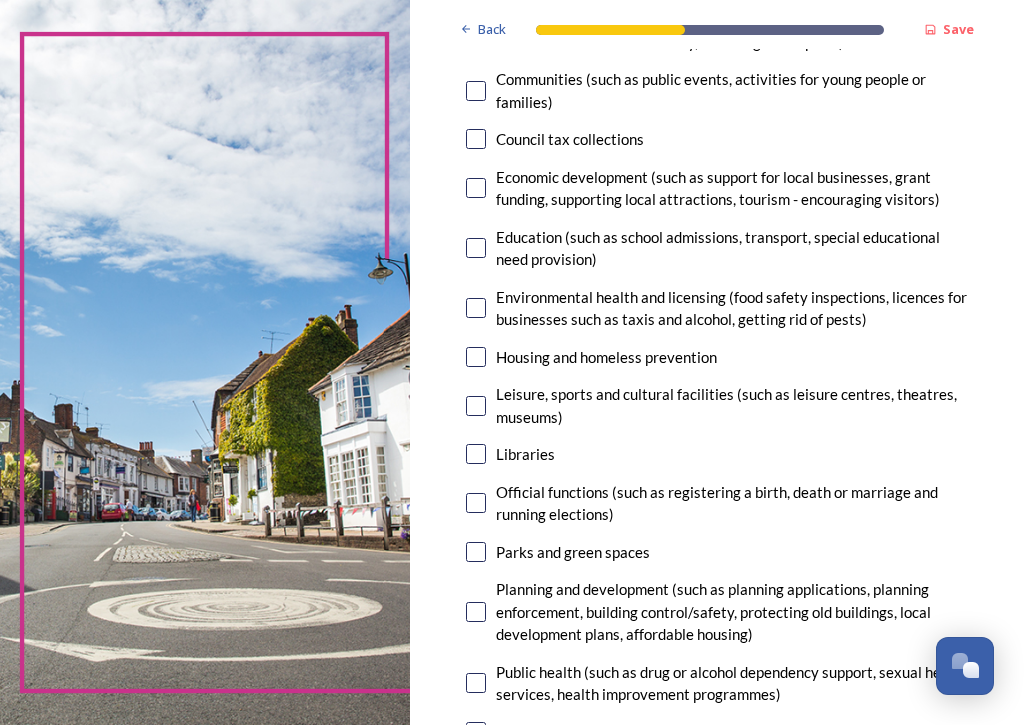 scroll, scrollTop: 370, scrollLeft: 0, axis: vertical 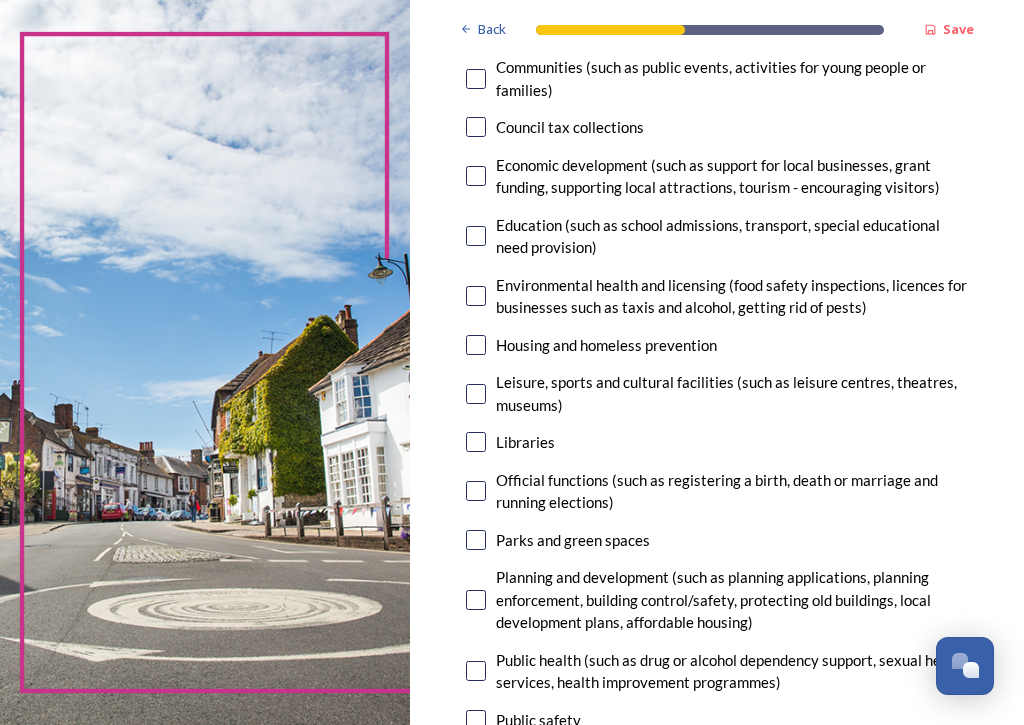 click on "7. Council services will continue, no matter what the local government structure looks like.  ﻿﻿Which of the following council services matter most to you?  You can select up to five options. 5  choice(s) remaining Adult social care   Children's services (such as looked-after children, those with special educational needs or disability, fostering or adoption) Communities (such as public events, activities for young people or families) Council tax collections Economic development (such as support for local businesses, grant funding, supporting local attractions, tourism - encouraging visitors)  Education (such as school admissions, transport, special educational need provision)  Environmental health and licensing (food safety inspections, licences for businesses such as taxis and alcohol, getting rid of pests) Housing and homeless prevention Leisure, sports and cultural facilities (such as leisure centres, theatres, museums) Libraries Parks and green spaces Public safety Trading standards" at bounding box center (717, 367) 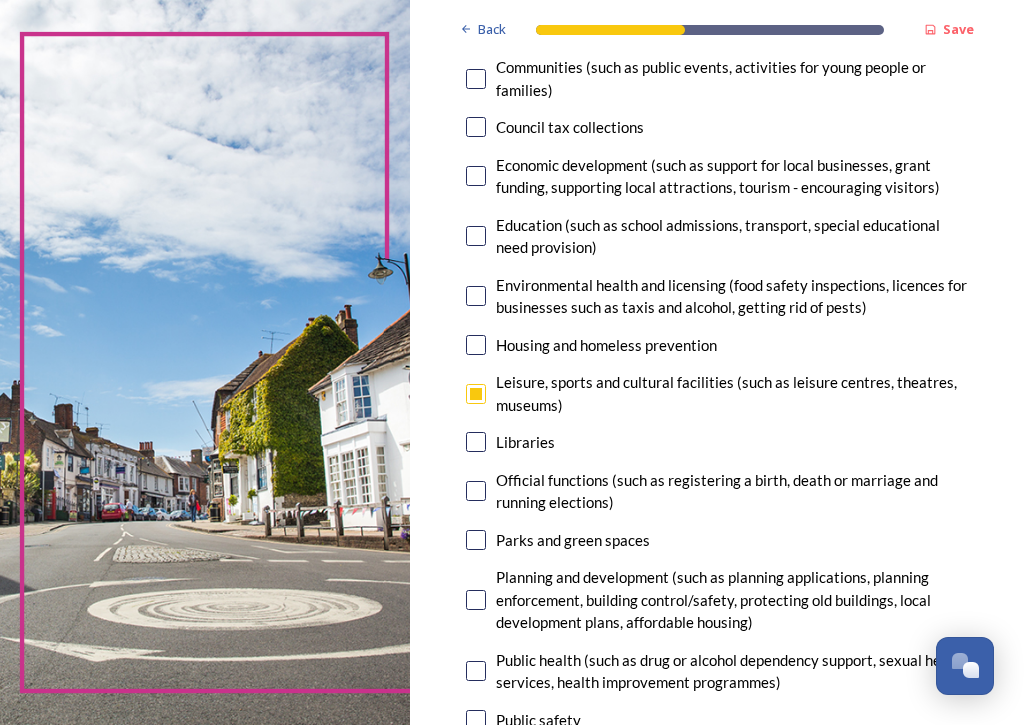 click at bounding box center (476, 442) 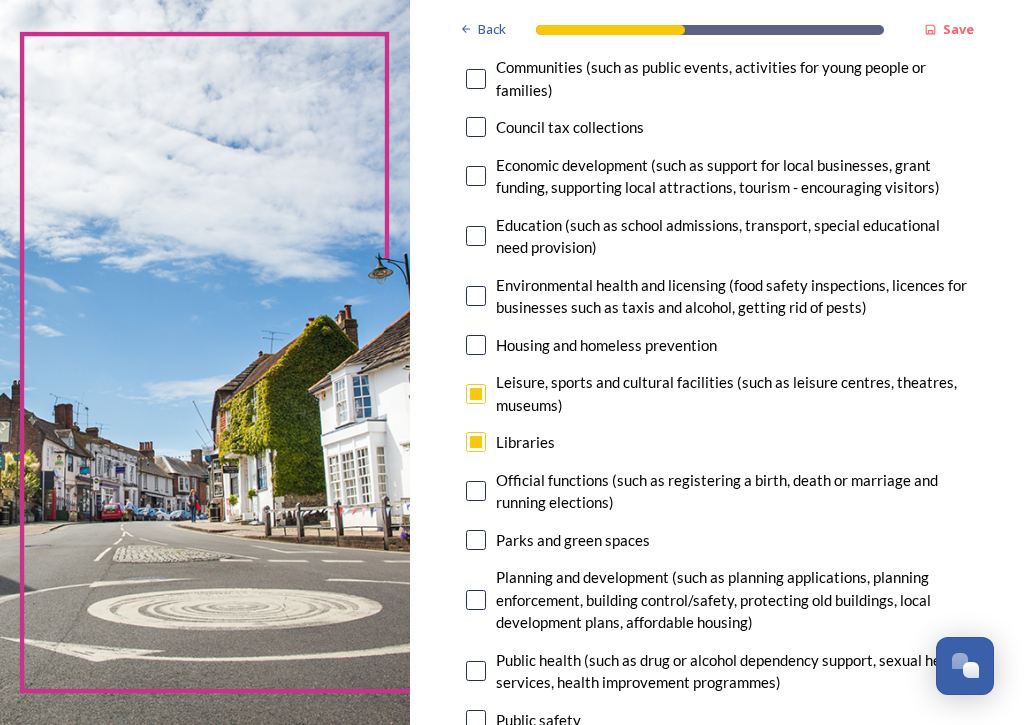 click at bounding box center (476, 540) 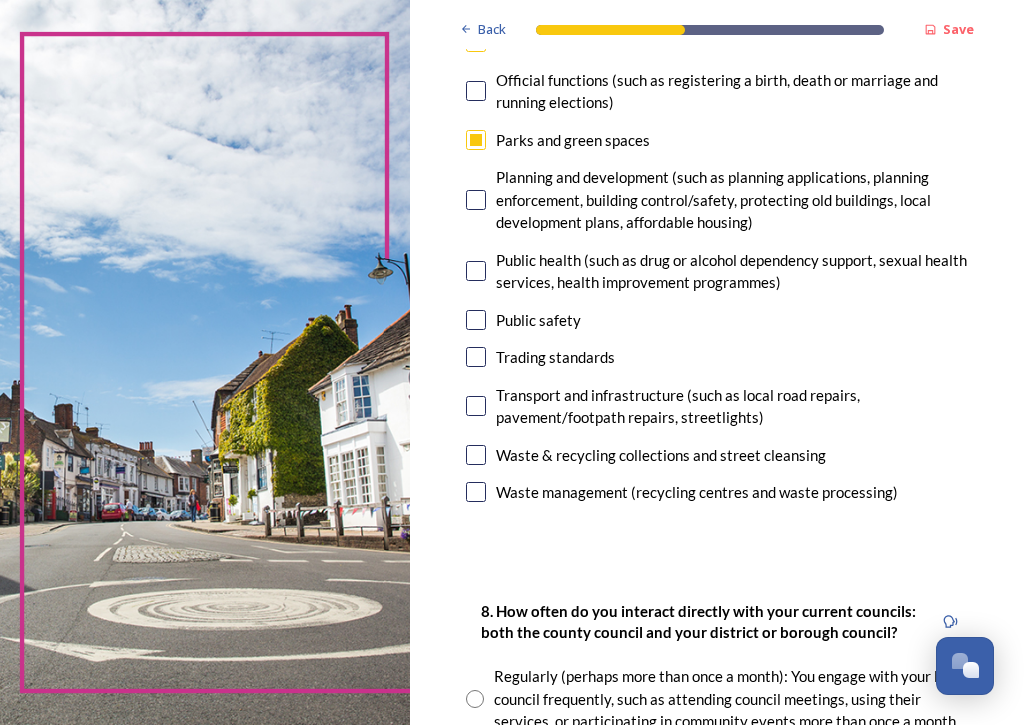 scroll, scrollTop: 771, scrollLeft: 0, axis: vertical 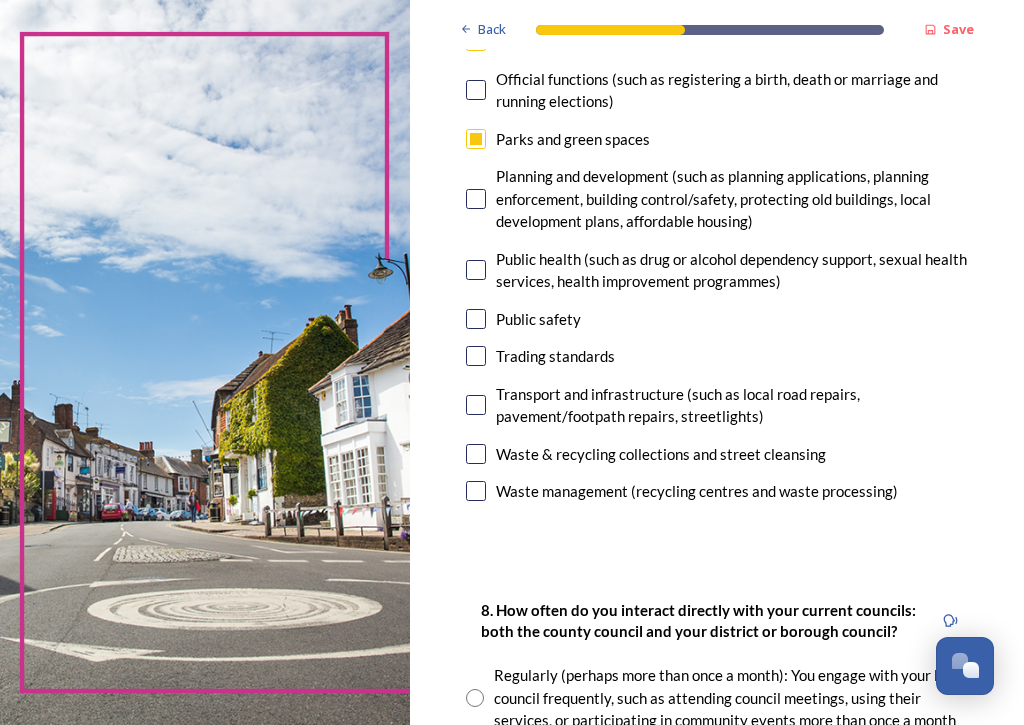 click at bounding box center (476, 454) 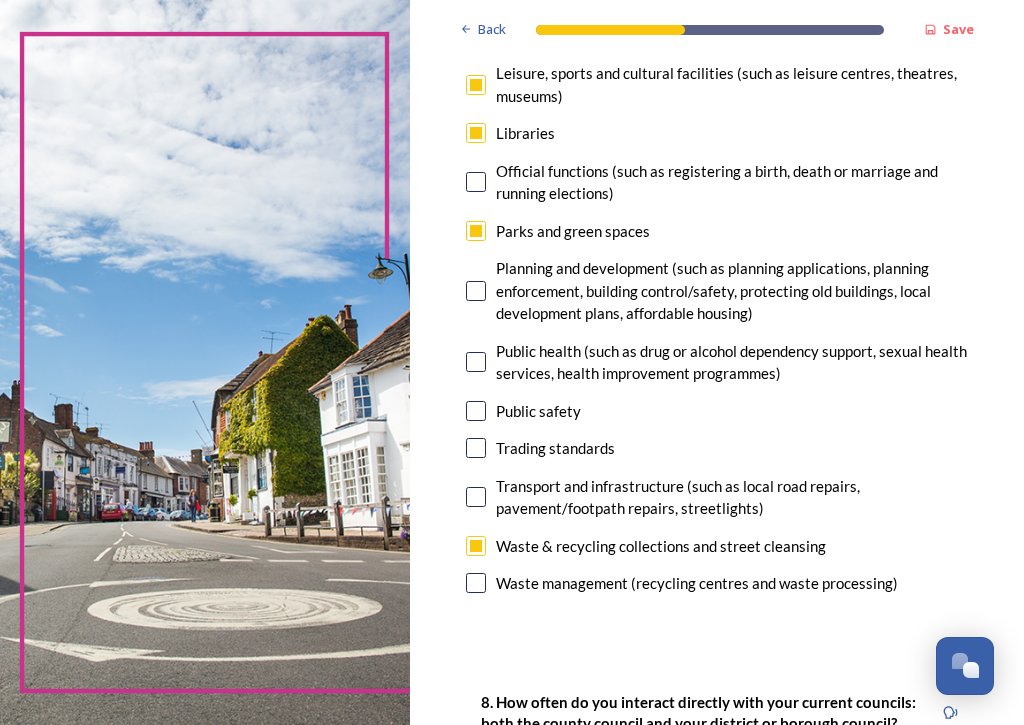 scroll, scrollTop: 679, scrollLeft: 0, axis: vertical 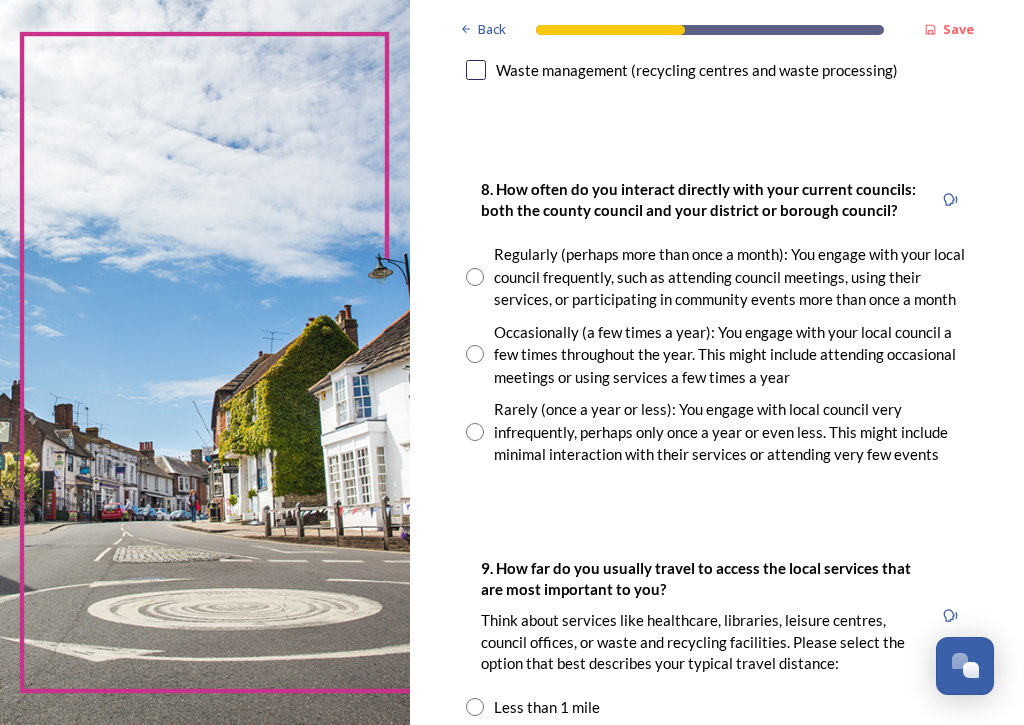 click at bounding box center (475, 354) 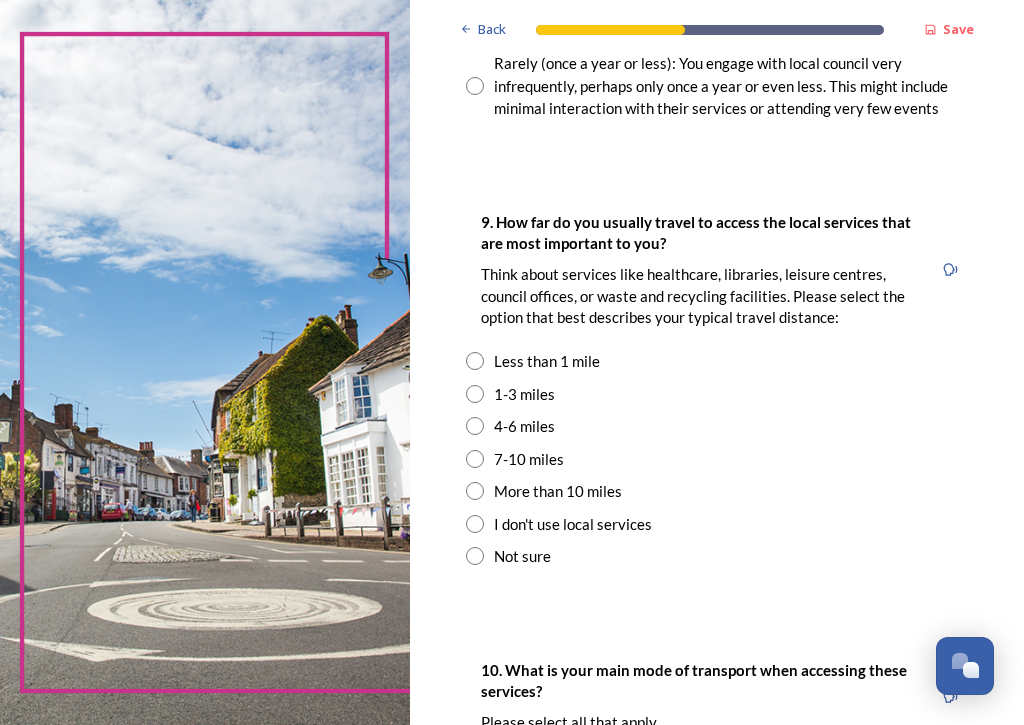scroll, scrollTop: 1538, scrollLeft: 0, axis: vertical 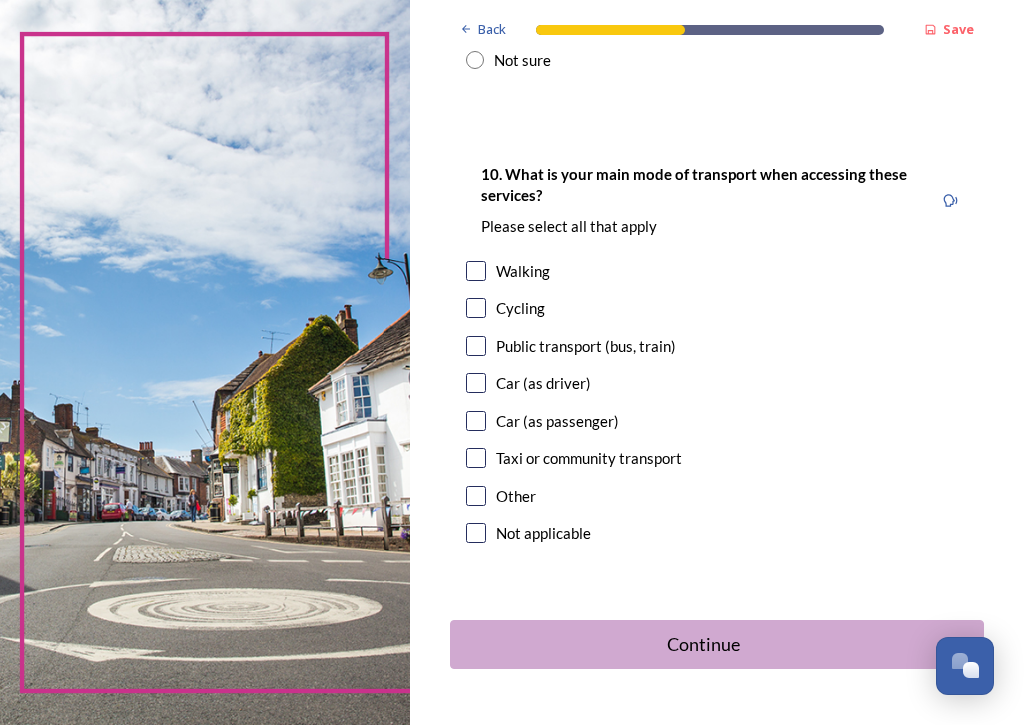 click at bounding box center (476, 383) 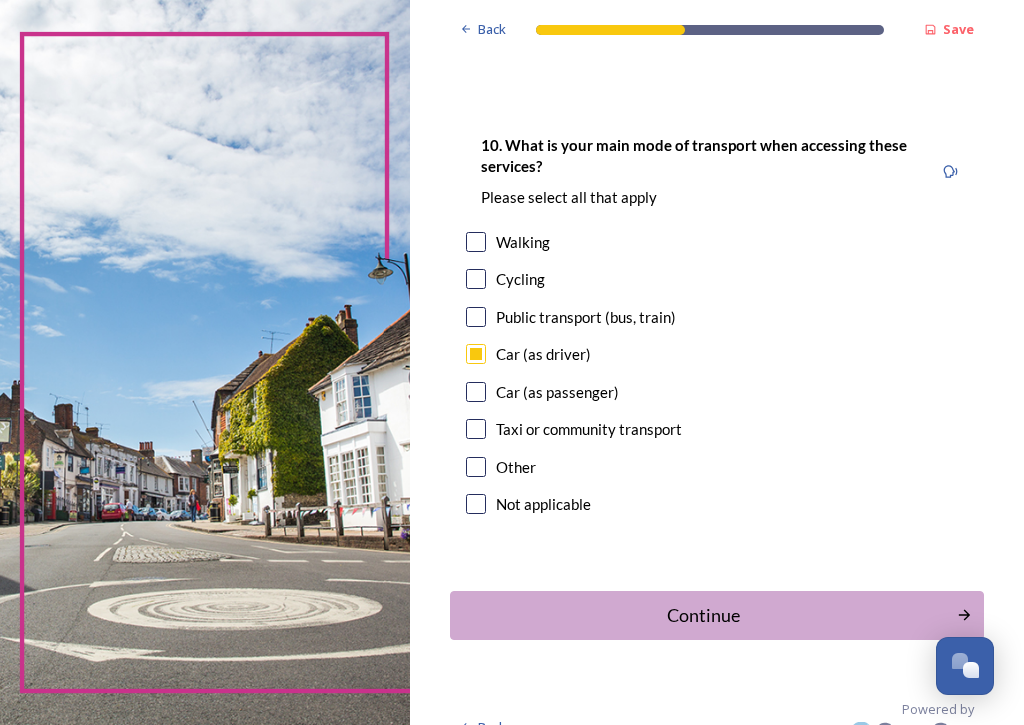 scroll, scrollTop: 2062, scrollLeft: 0, axis: vertical 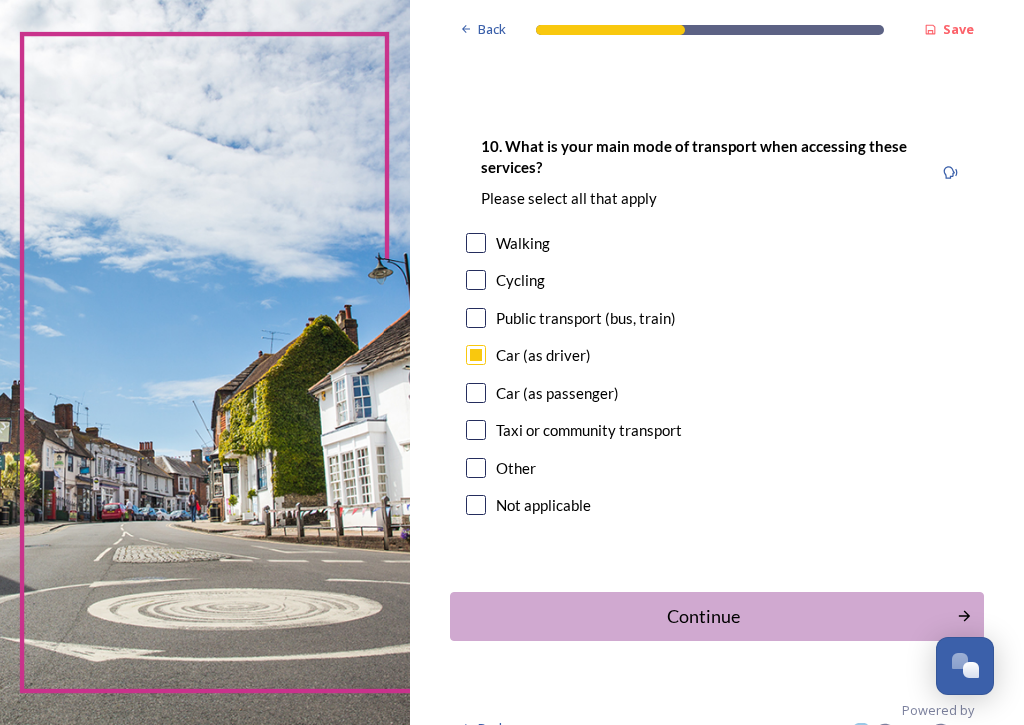 click at bounding box center (476, 243) 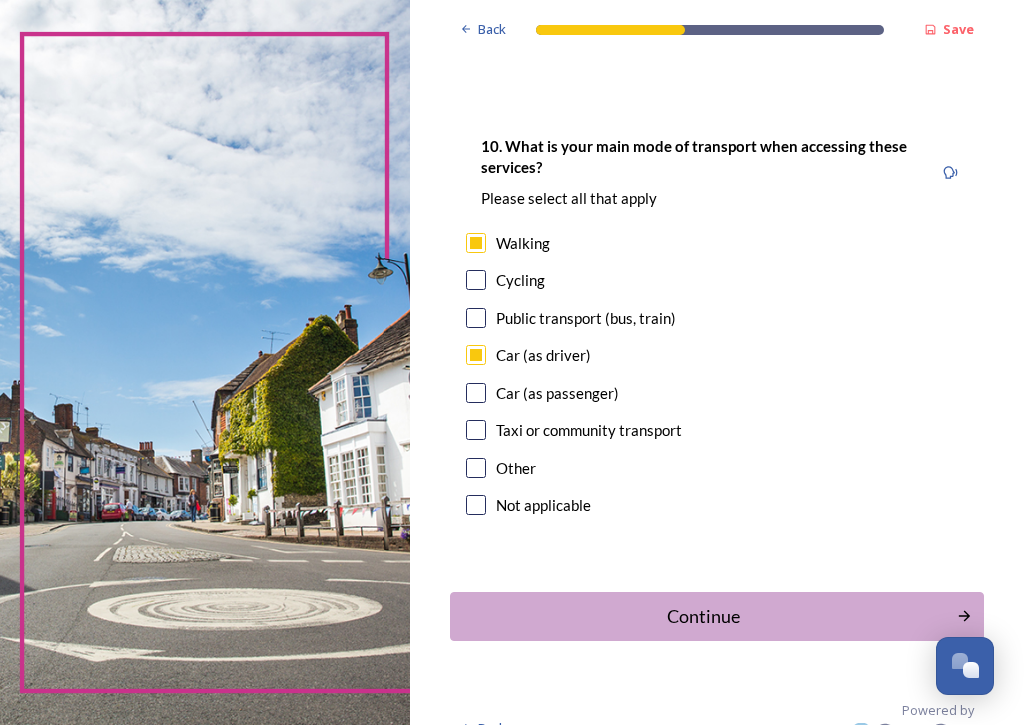 click at bounding box center (476, 318) 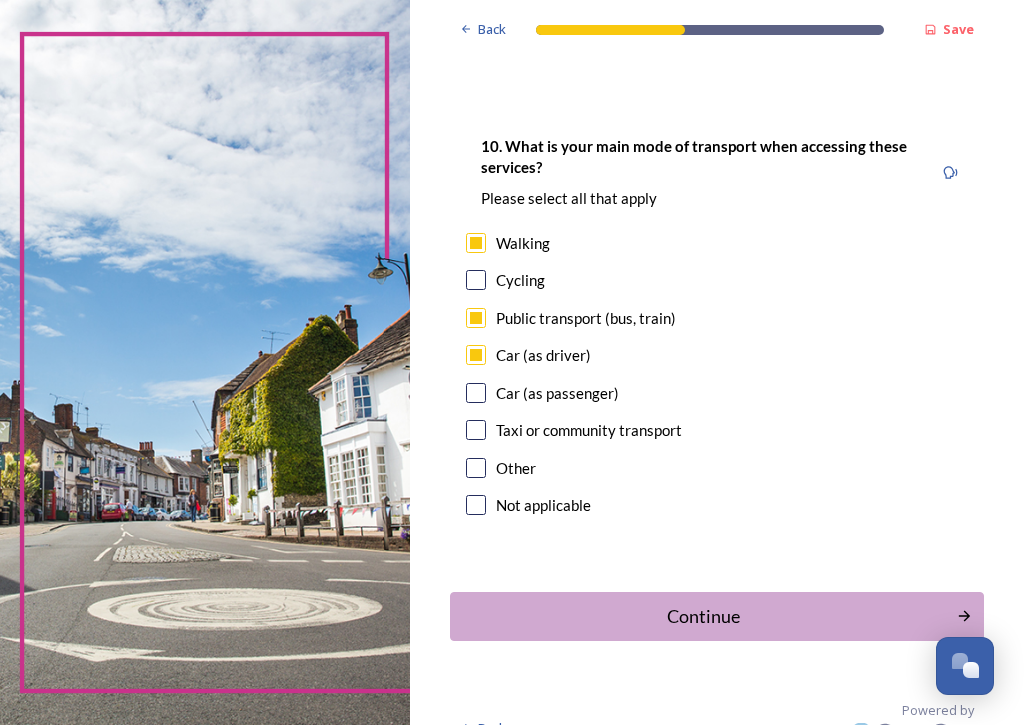 click at bounding box center (476, 393) 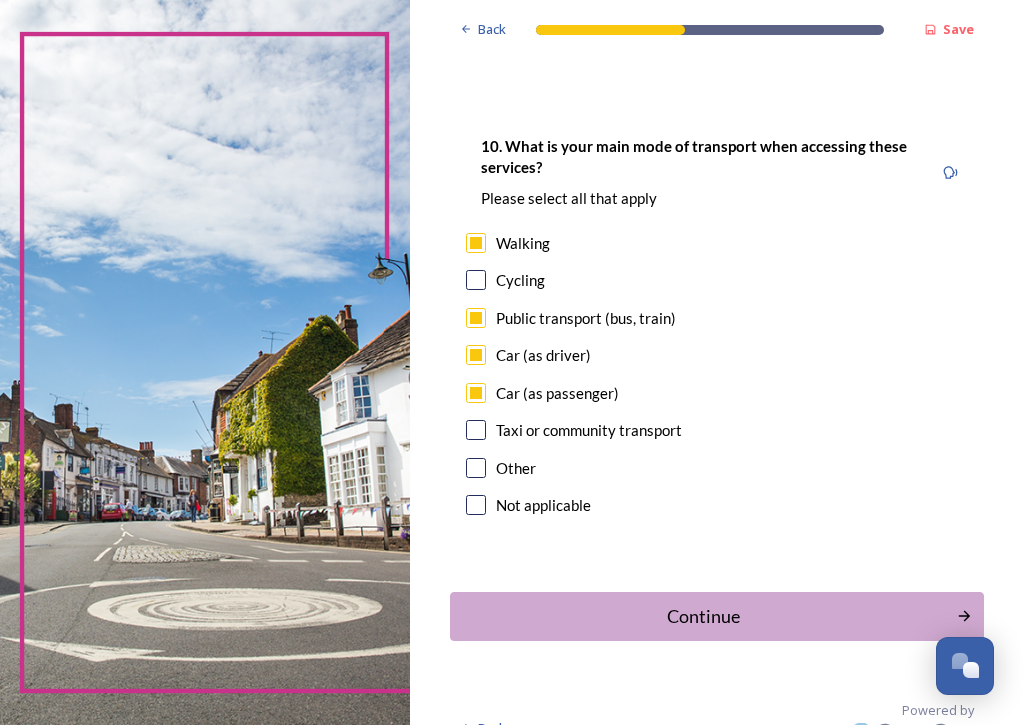 click on "Continue" at bounding box center [703, 616] 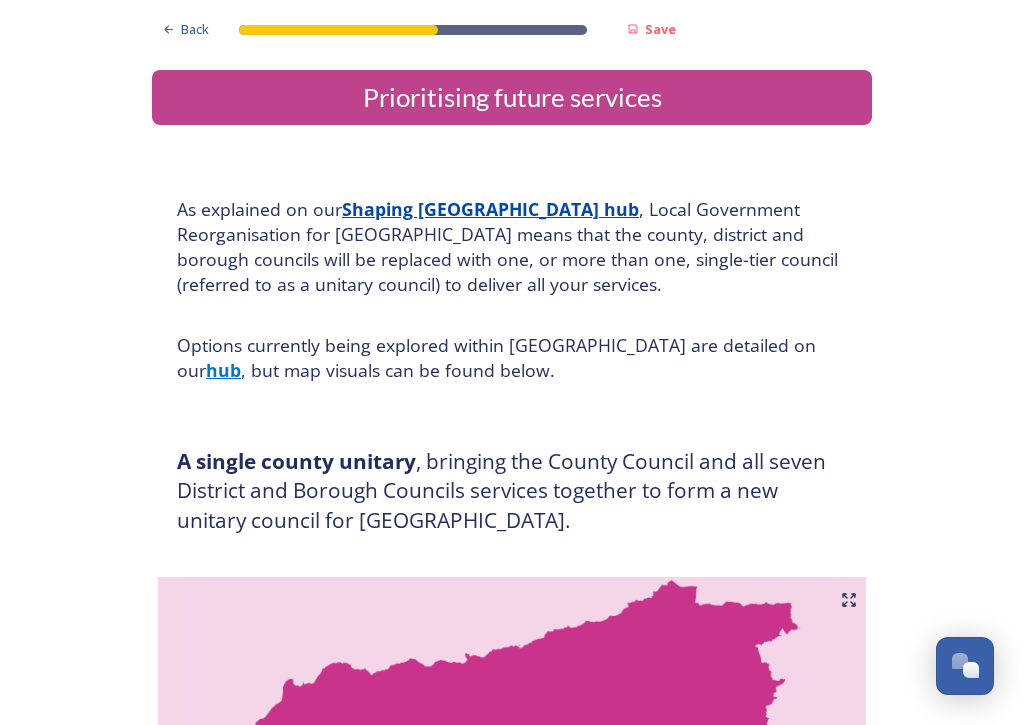 click on "Back Save Prioritising future services As explained on our  Shaping West Sussex hub , Local Government Reorganisation for West Sussex means that the county, district and borough councils will be replaced with one, or more than one, single-tier council (referred to as a unitary council) to deliver all your services.  Options currently being explored within West Sussex are detailed on our  hub , but map visuals can be found below. A single county unitary , bringing the County Council and all seven District and Borough Councils services together to form a new unitary council for West Sussex. Single unitary model (You can enlarge this map by clicking on the square expand icon in the top right of the image) Two unitary option, variation 1  -   one unitary combining Arun, Chichester and Worthing footprints and one unitary combining Adur, Crawley, Horsham, and Mid-Sussex footprints. Two unitary model variation 1 (You can enlarge this map by clicking on the square expand icon in the top right of the image) * Other 5" at bounding box center [512, 3122] 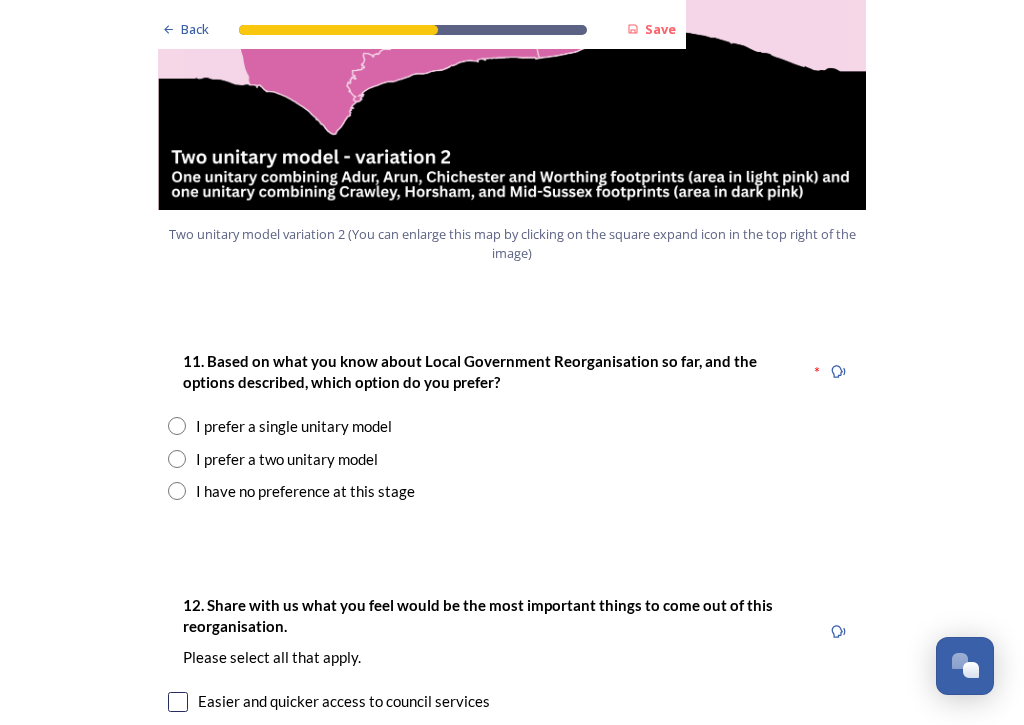 scroll, scrollTop: 2449, scrollLeft: 0, axis: vertical 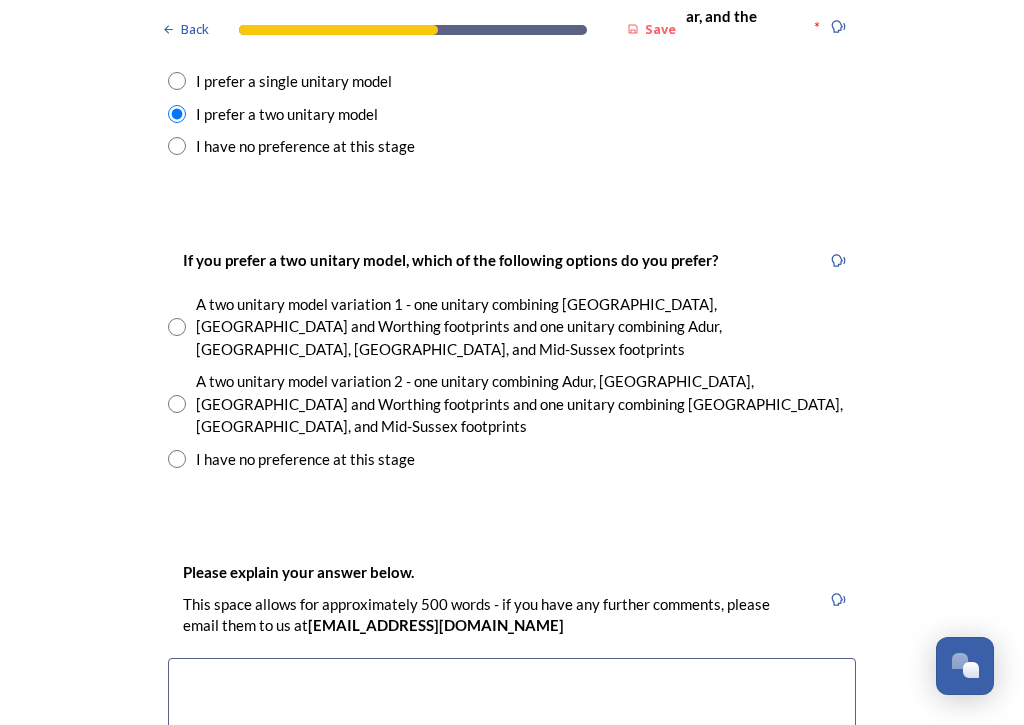 click at bounding box center (177, 404) 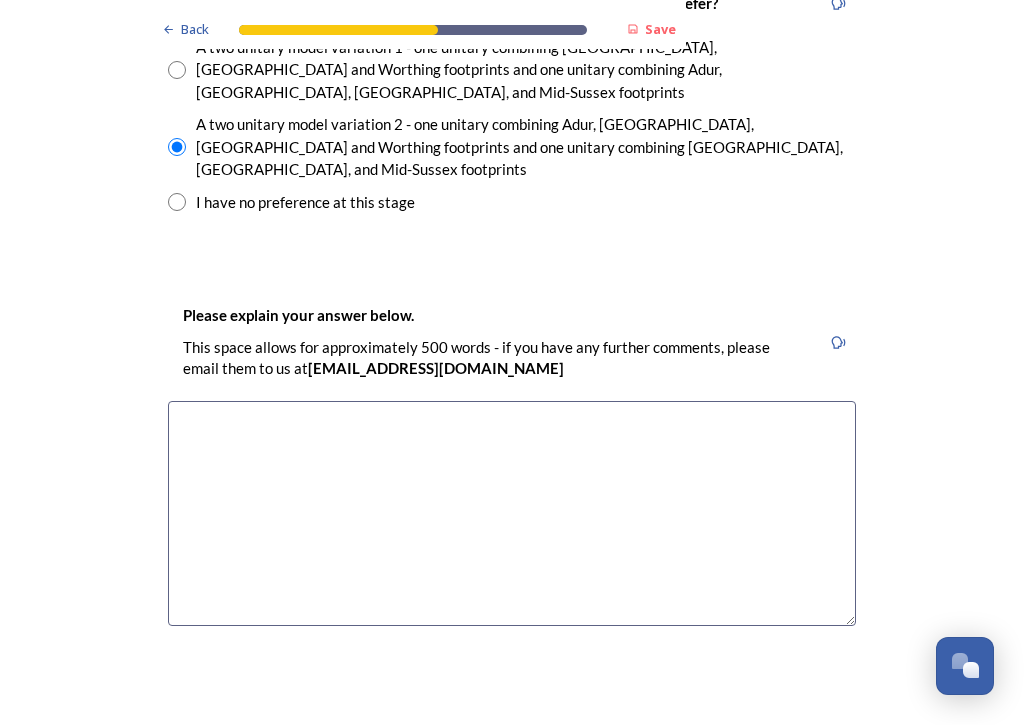 scroll, scrollTop: 3054, scrollLeft: 0, axis: vertical 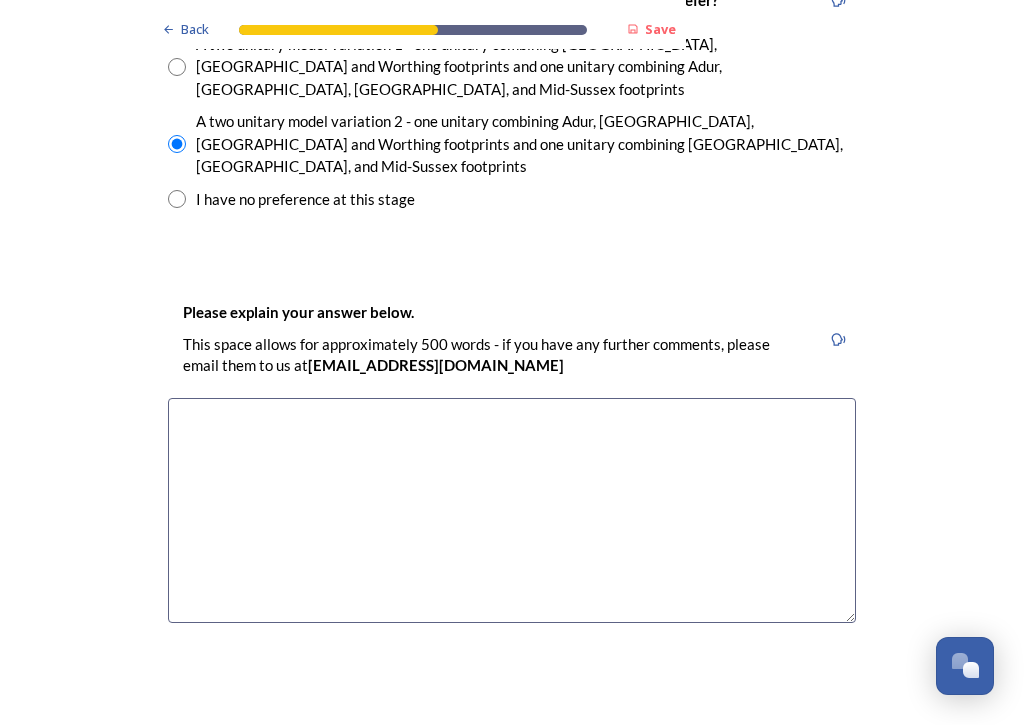click at bounding box center (512, 510) 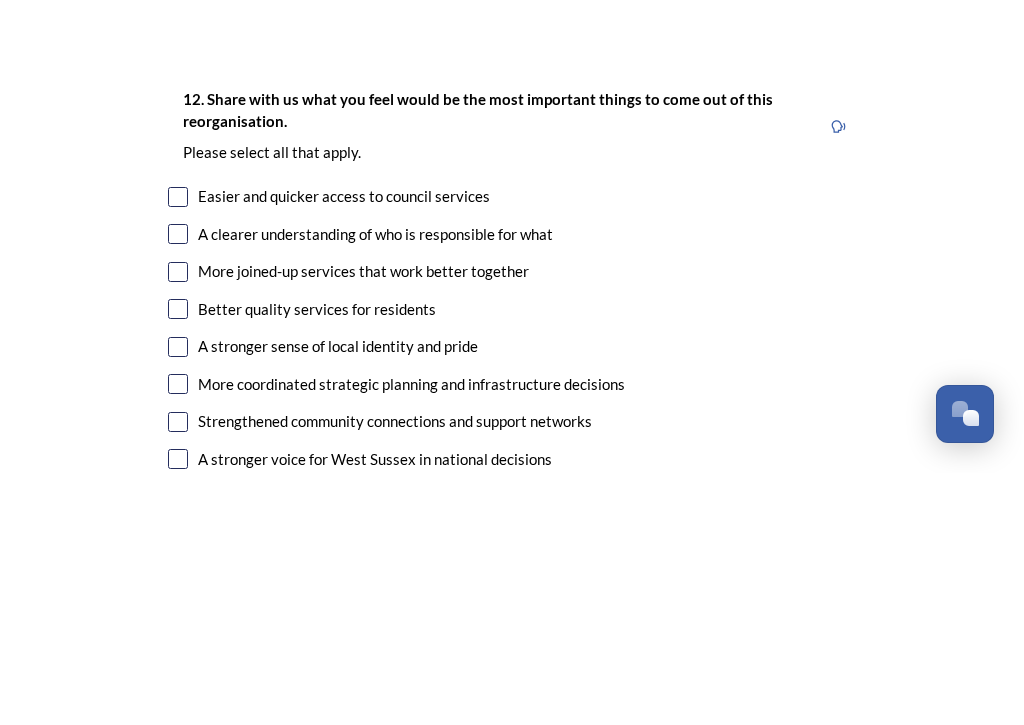 scroll, scrollTop: 3447, scrollLeft: 0, axis: vertical 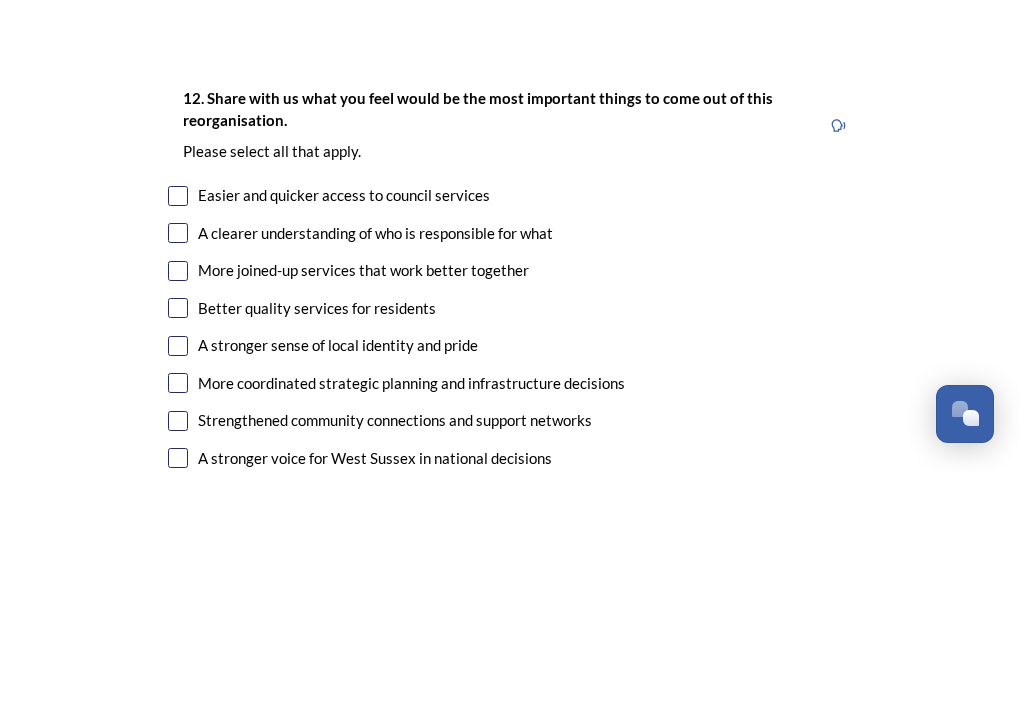 type on "A single area would swamp local opinions. Although Crawley and Horsham is not ideal it’s better for the area." 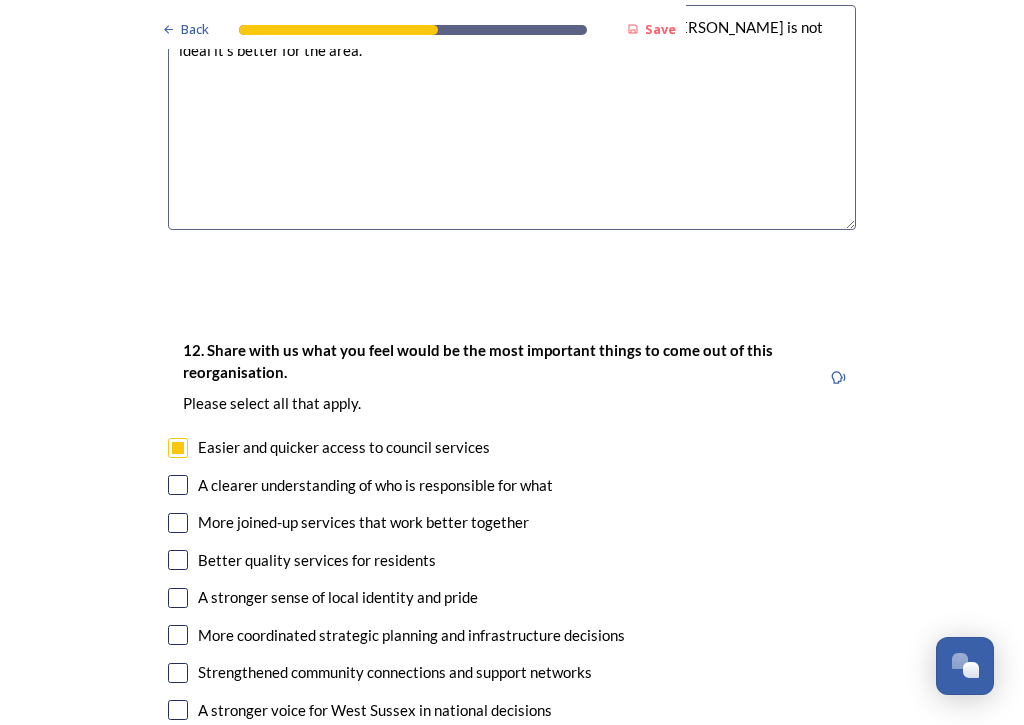 click at bounding box center [178, 485] 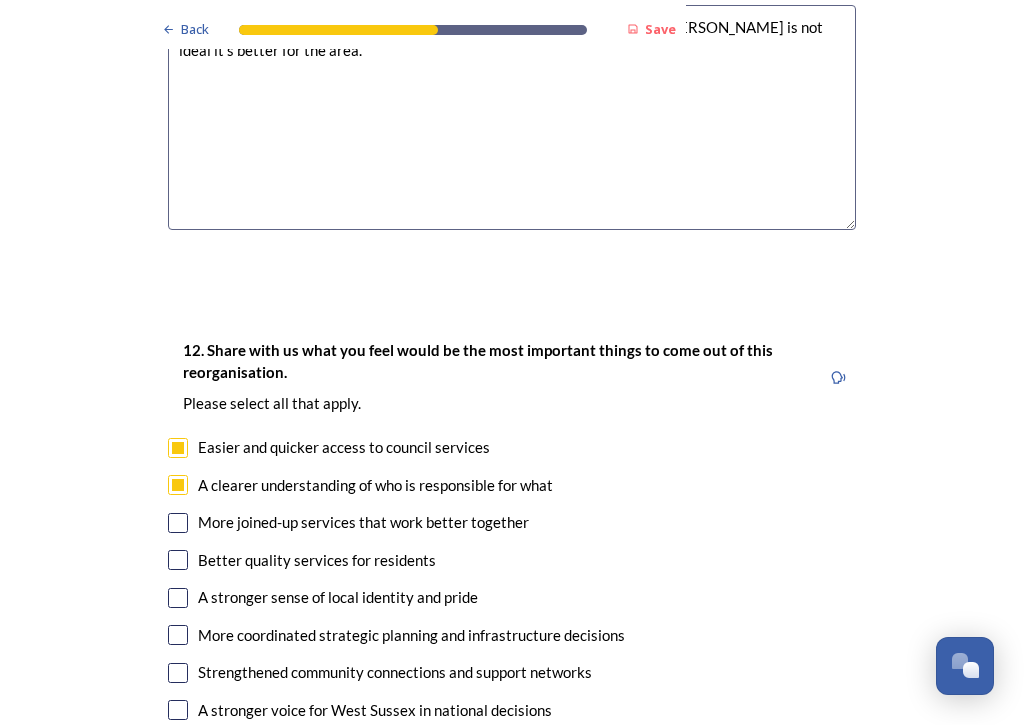 click on "12. Share with us what you feel would be the most important things to come out of this reorganisation. Please select all that apply. Easier and quicker access to council services A clearer understanding of who is responsible for what More joined-up services that work better together Better quality services for residents A stronger sense of local identity and pride More coordinated strategic planning and infrastructure decisions  Strengthened community connections and support networks A stronger voice for West Sussex in national decisions More ways for residents to get involved in shaping services and decision making More support for the local economy Other" at bounding box center [512, 588] 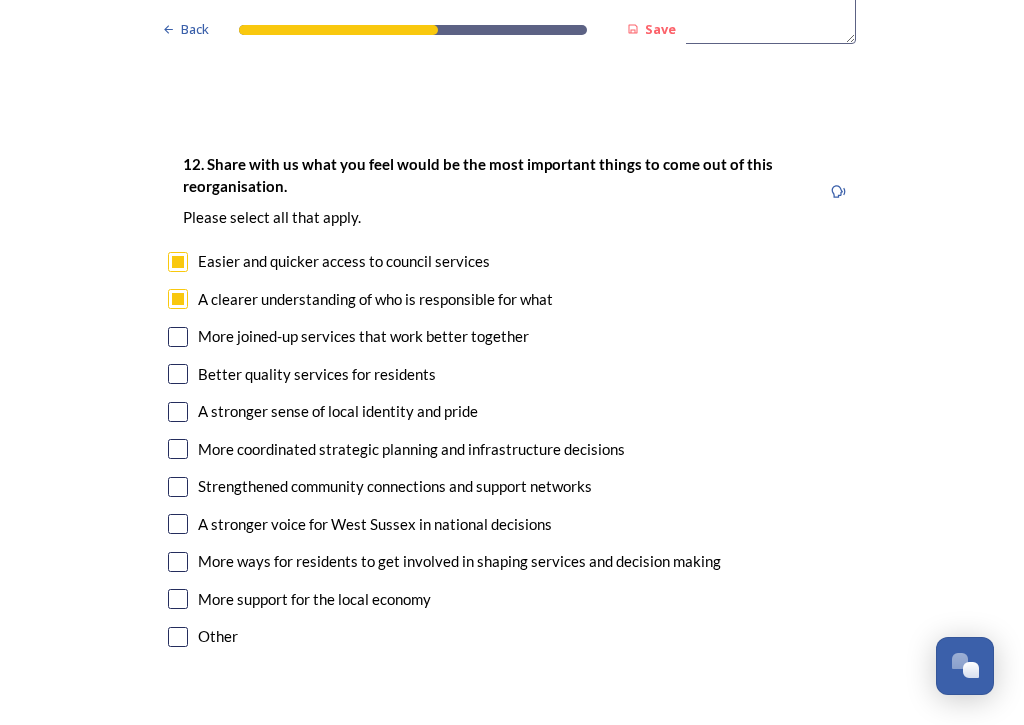 scroll, scrollTop: 3641, scrollLeft: 0, axis: vertical 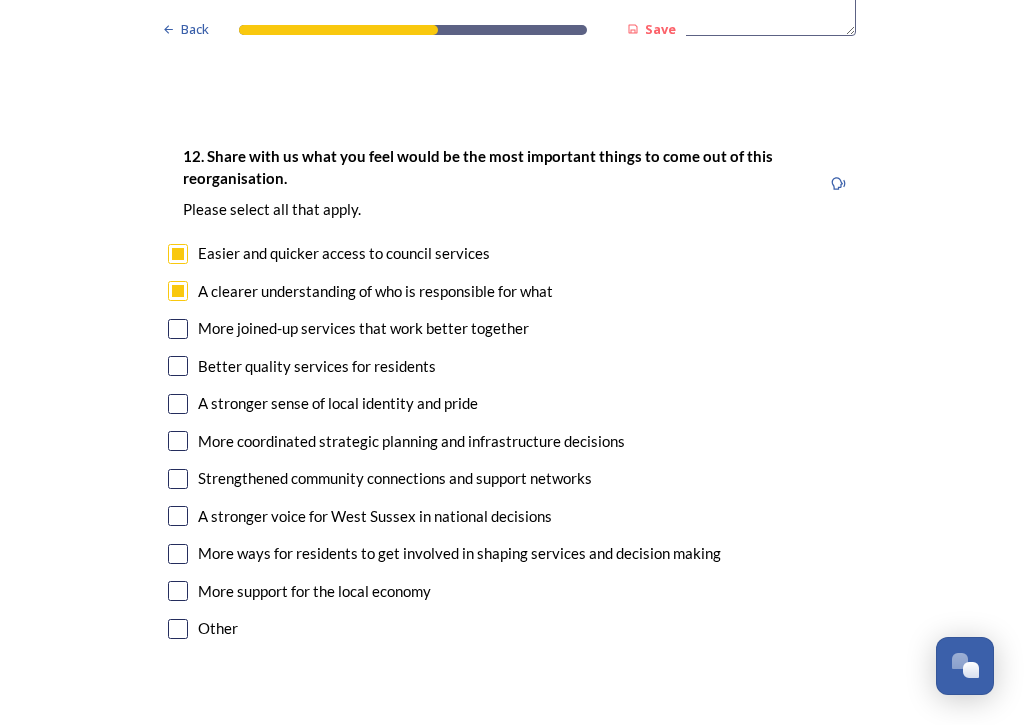 click on "12. Share with us what you feel would be the most important things to come out of this reorganisation. Please select all that apply. Easier and quicker access to council services A clearer understanding of who is responsible for what More joined-up services that work better together Better quality services for residents A stronger sense of local identity and pride More coordinated strategic planning and infrastructure decisions  Strengthened community connections and support networks A stronger voice for West Sussex in national decisions More ways for residents to get involved in shaping services and decision making More support for the local economy Other" at bounding box center [512, 394] 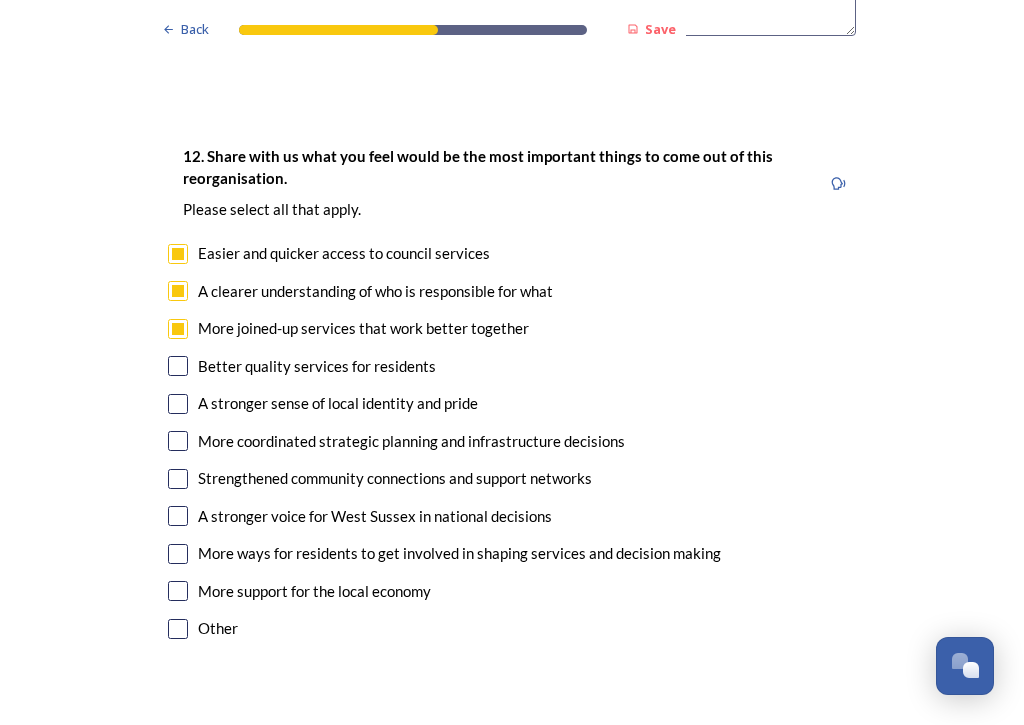 click at bounding box center [178, 366] 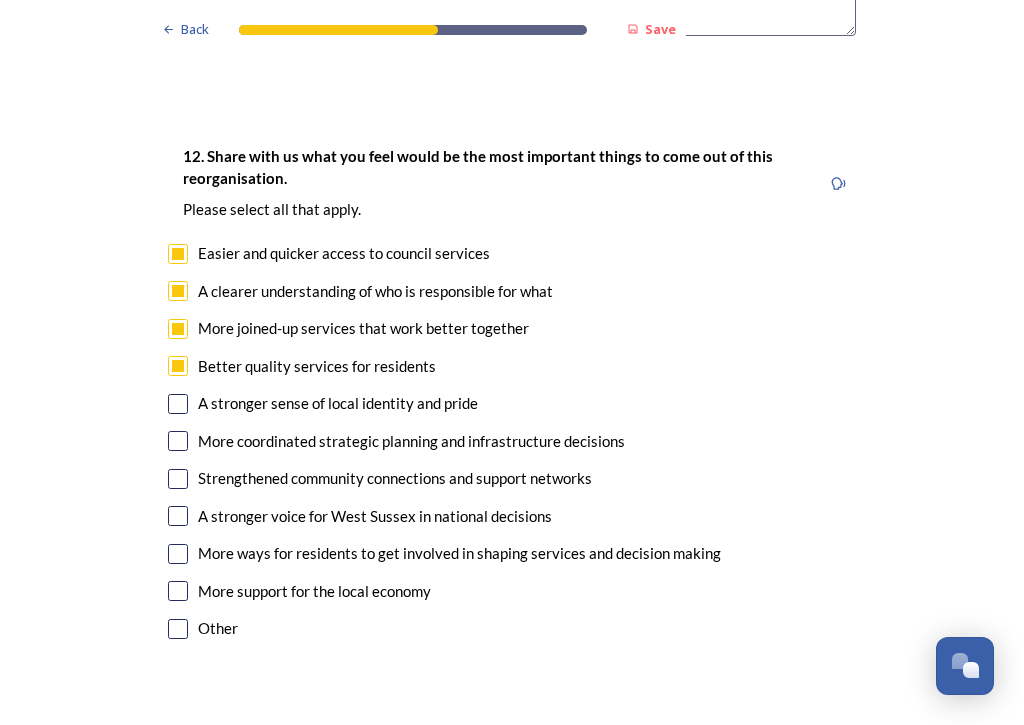 click at bounding box center (178, 404) 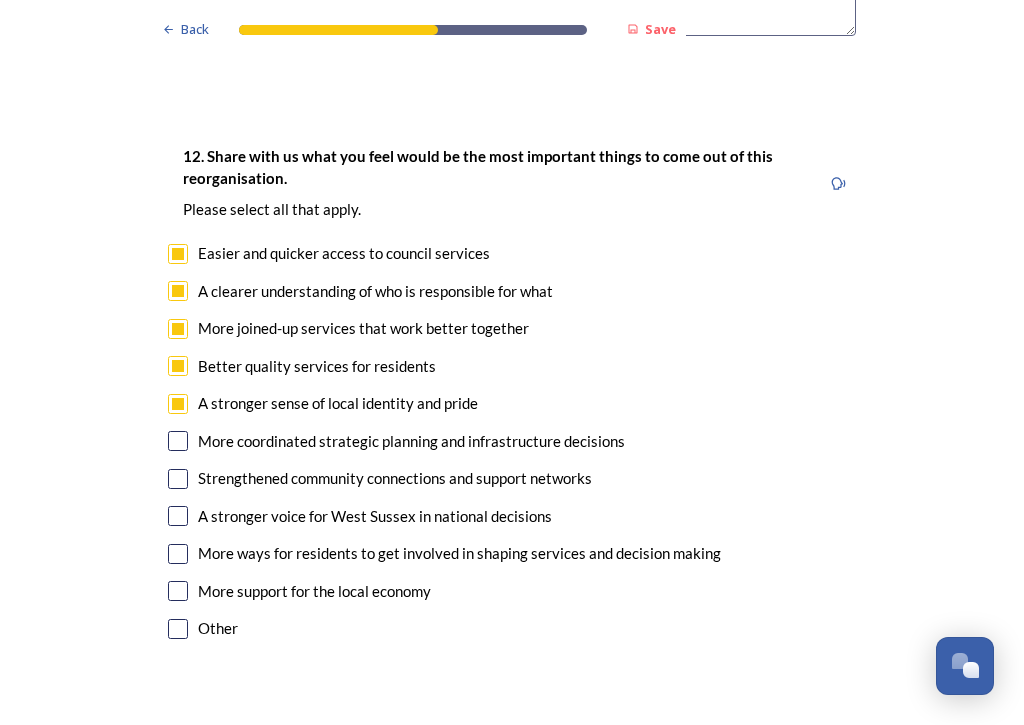 click at bounding box center [178, 441] 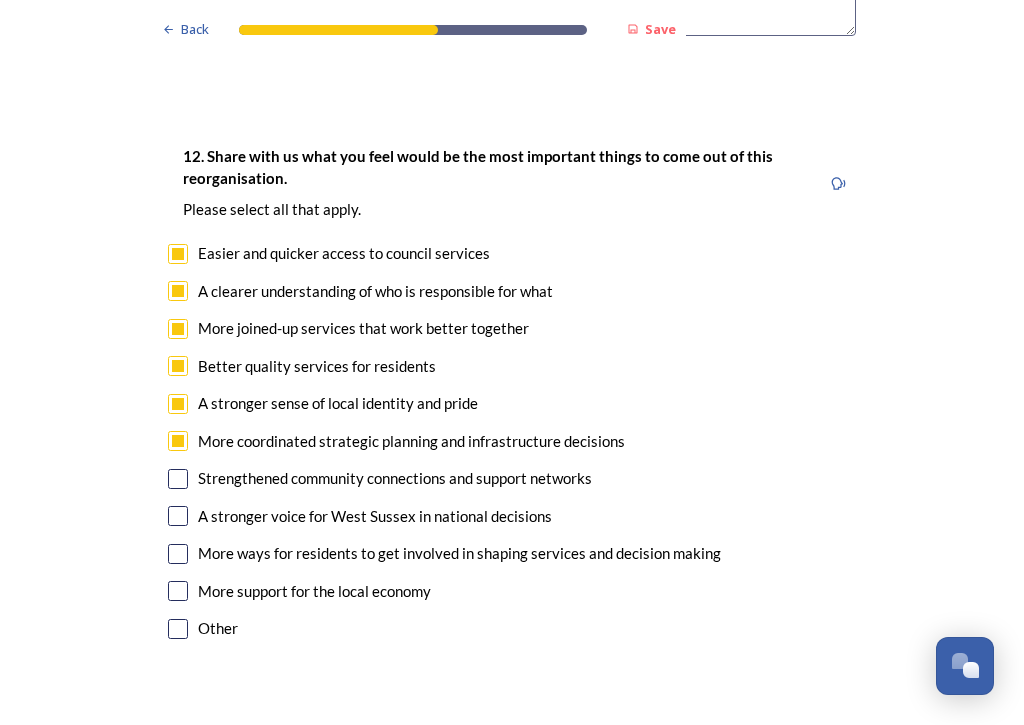 click at bounding box center [178, 479] 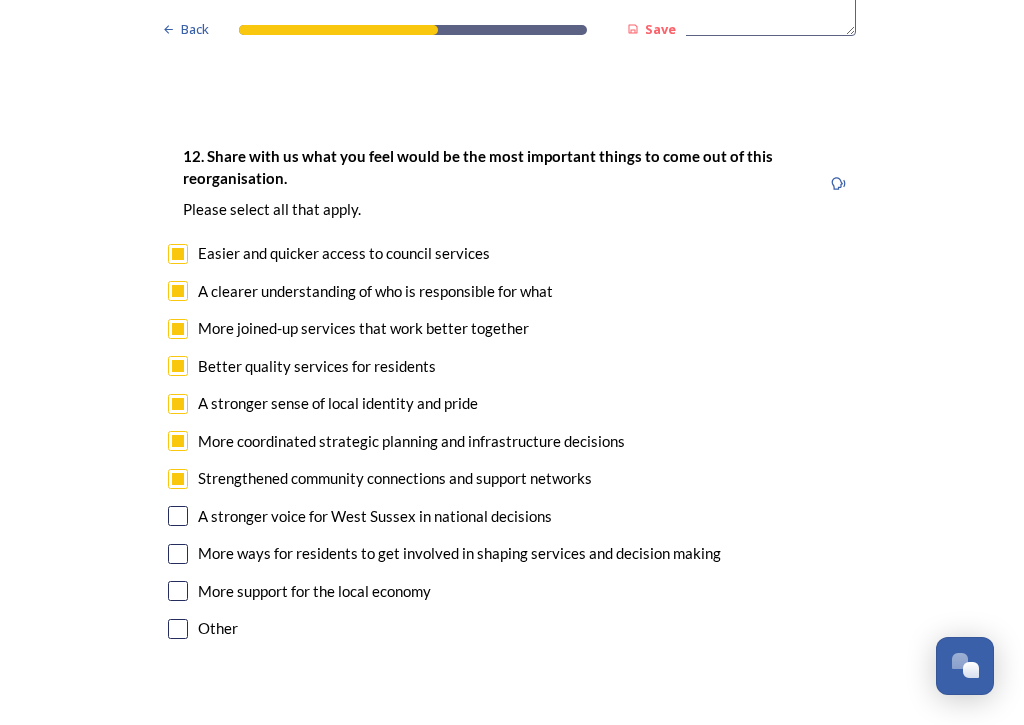 click at bounding box center [178, 516] 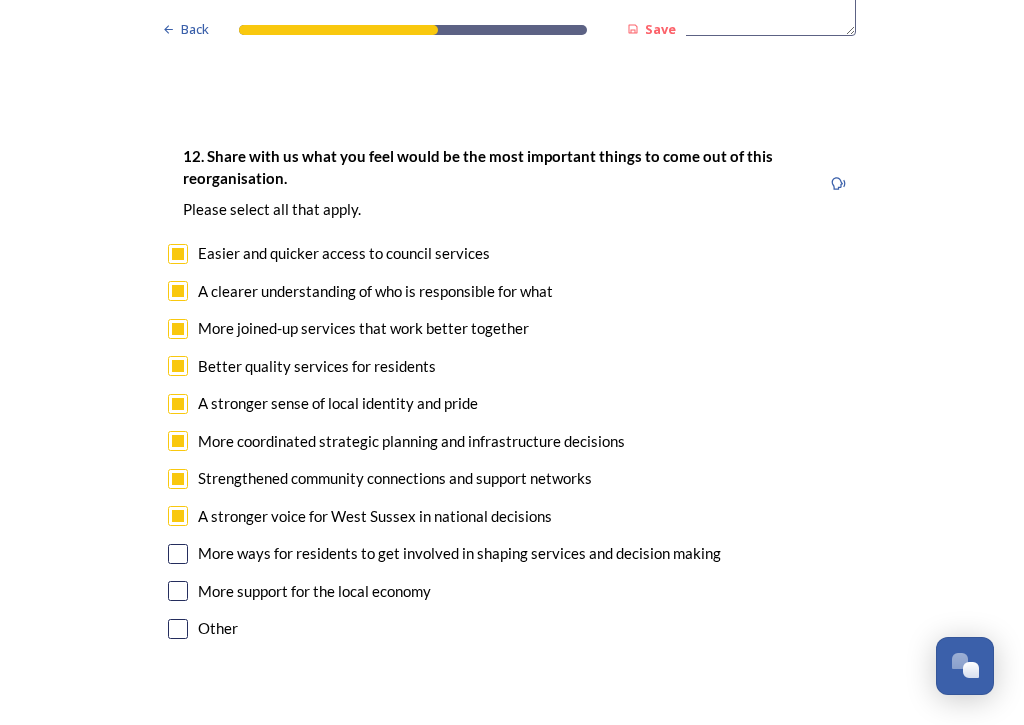 click at bounding box center [178, 554] 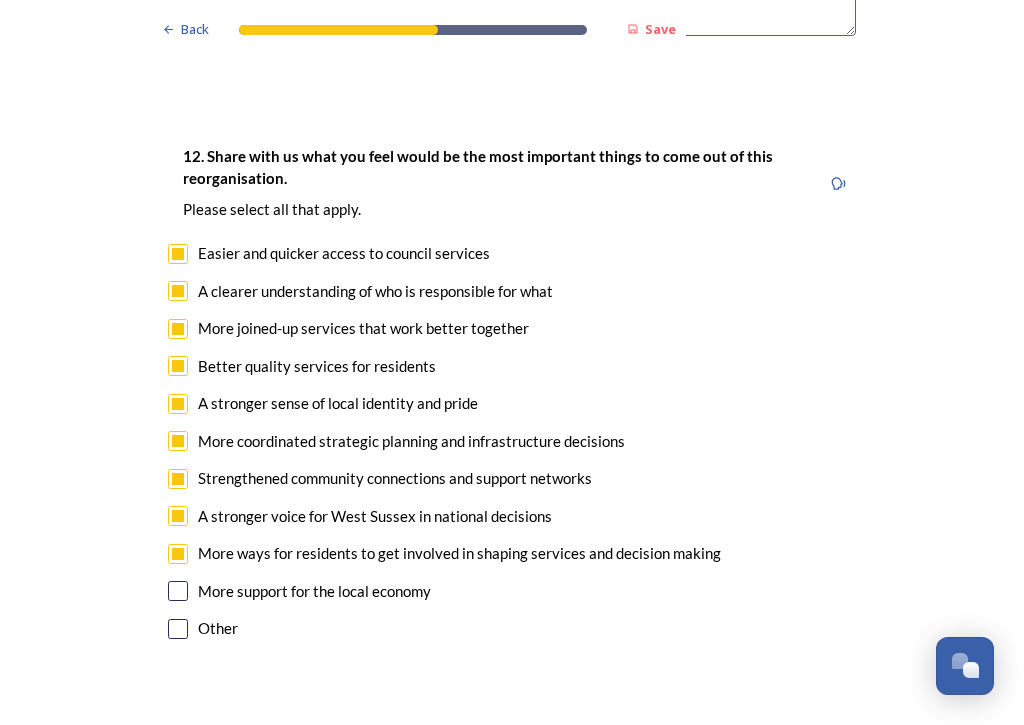 click at bounding box center (178, 591) 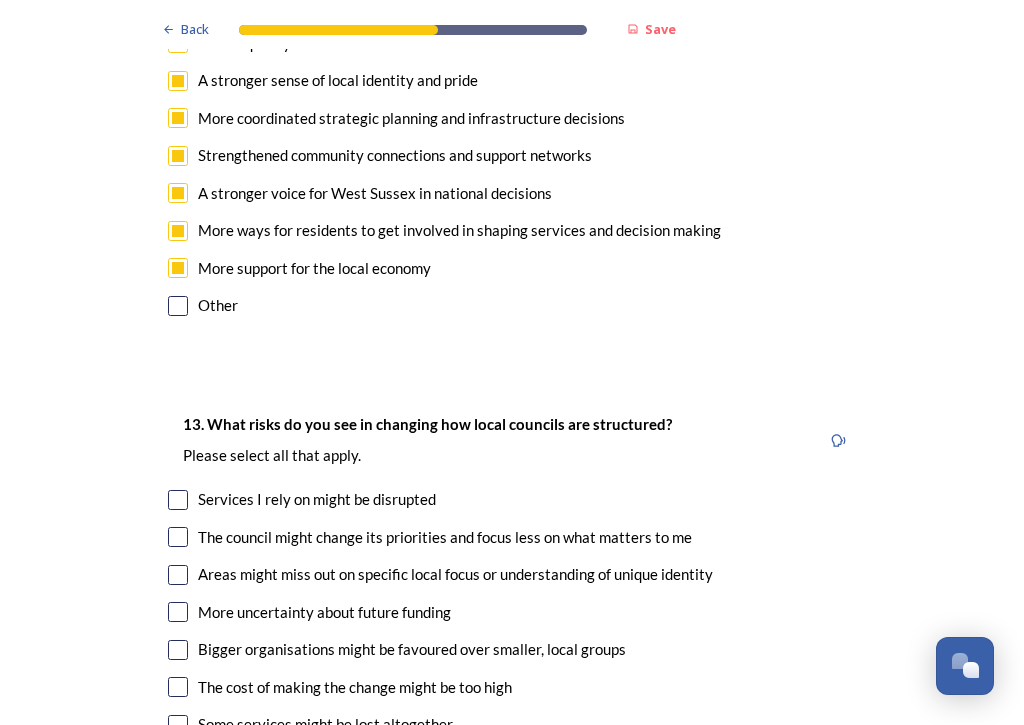 scroll, scrollTop: 3972, scrollLeft: 0, axis: vertical 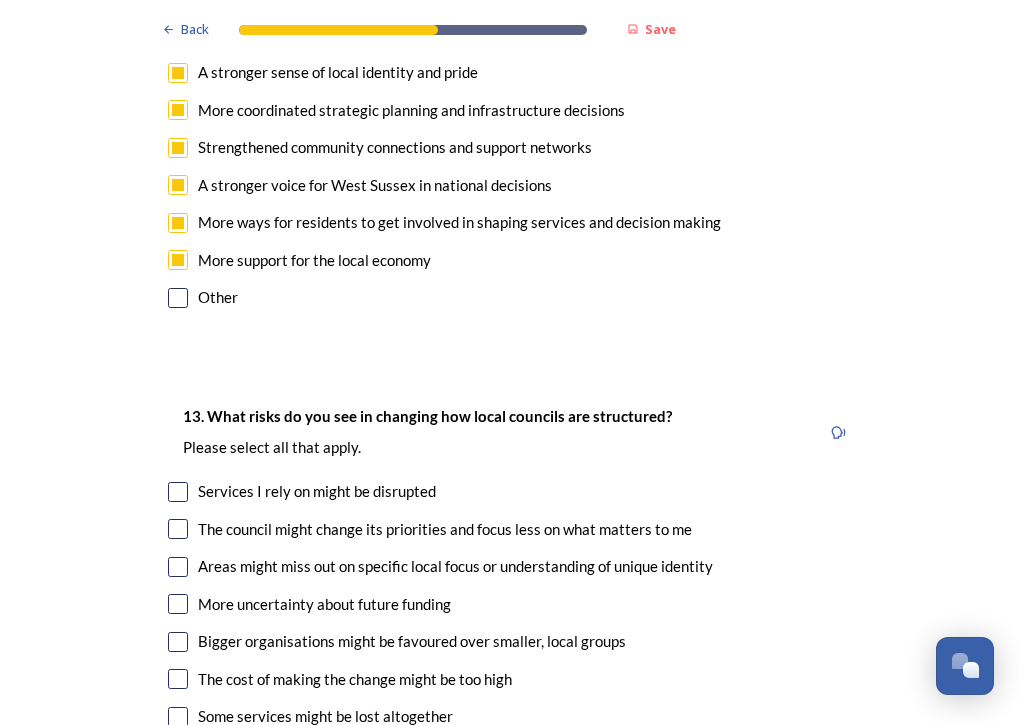 click on "13. What risks do you see in changing how local councils are structured? ﻿Please select all that apply. Services I rely on might be disrupted The council might change its priorities and focus less on what matters to me Areas might miss out on specific local focus or understanding of unique identity More uncertainty about future funding Bigger organisations might be favoured over smaller, local groups The cost of making the change might be too high Some services might be lost altogether I don't have any concerns Other" at bounding box center [512, 606] 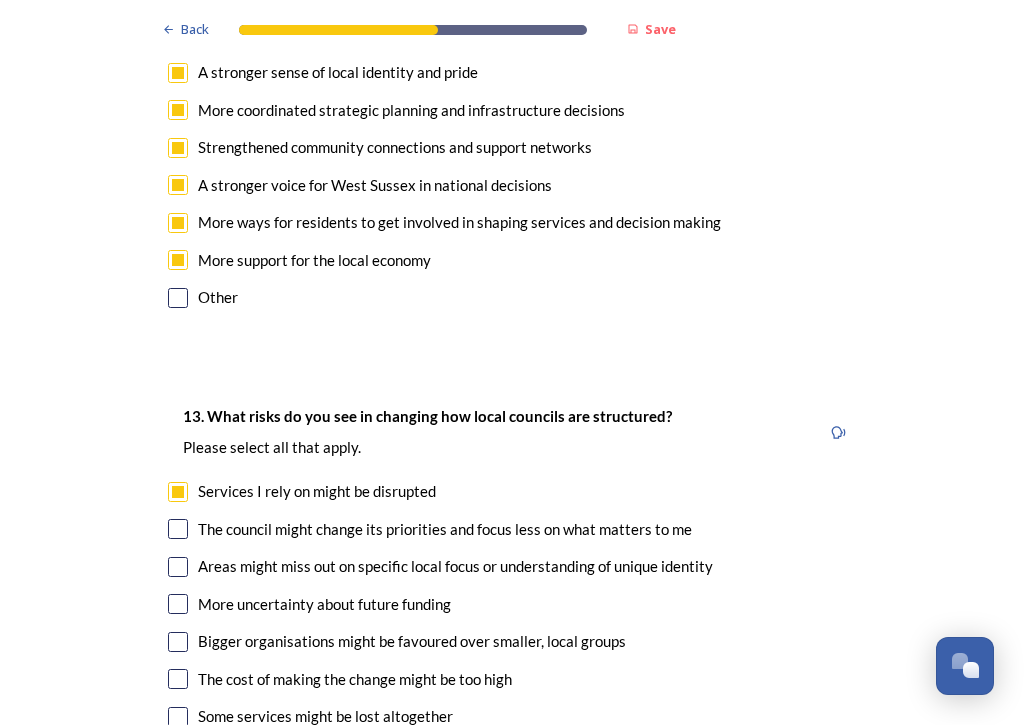 click at bounding box center [178, 529] 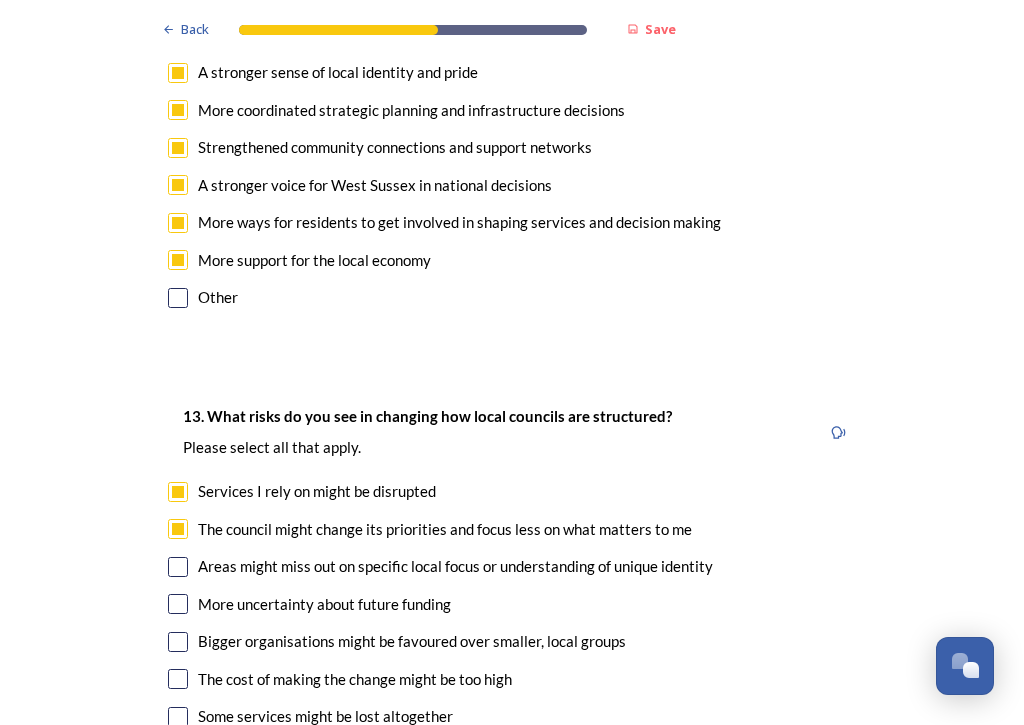 click at bounding box center (178, 567) 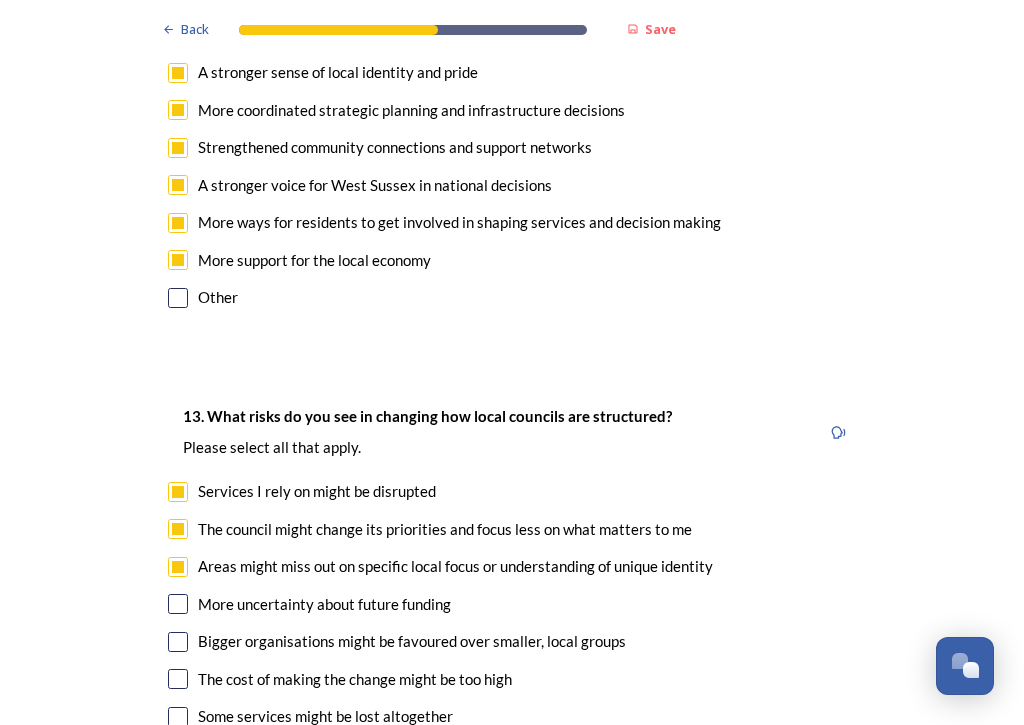 click at bounding box center [178, 604] 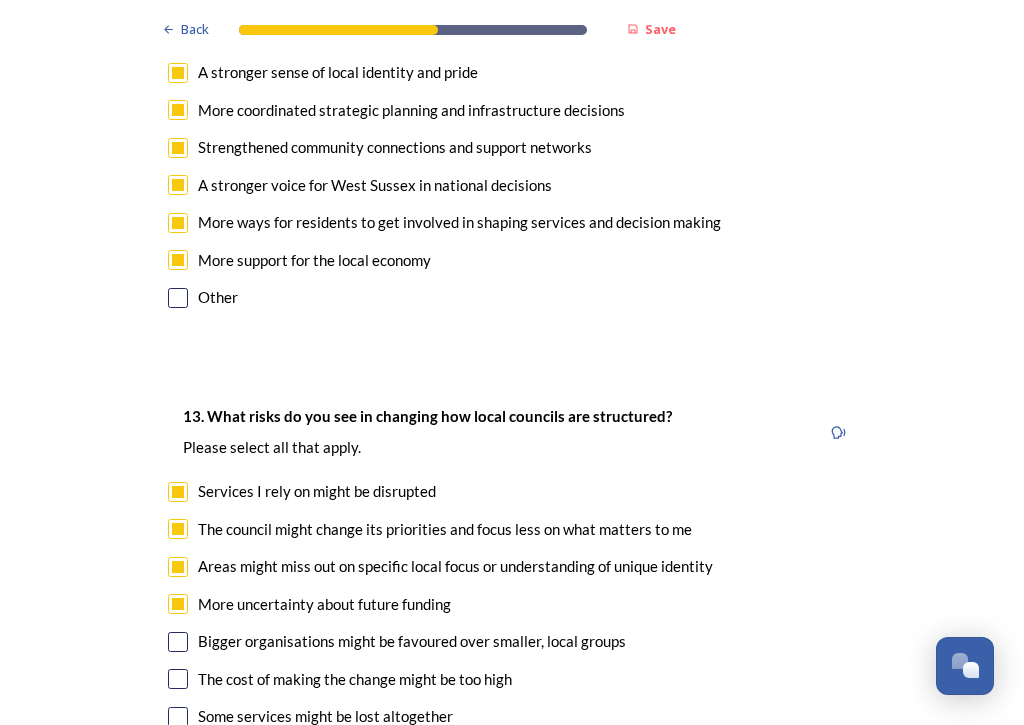 click at bounding box center [178, 642] 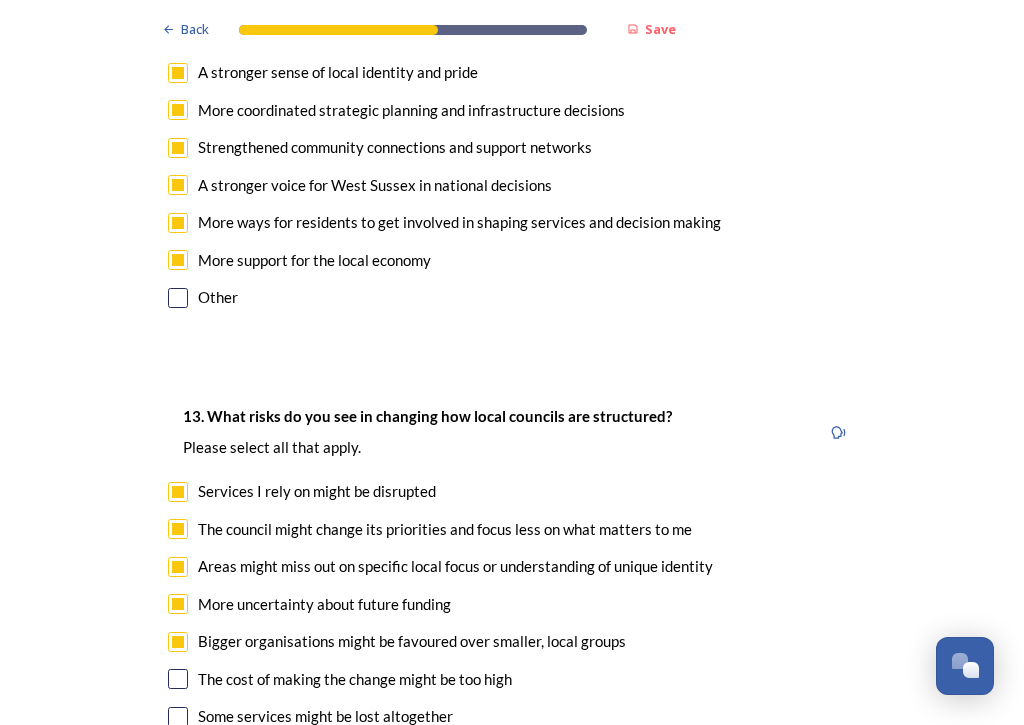 click at bounding box center (178, 679) 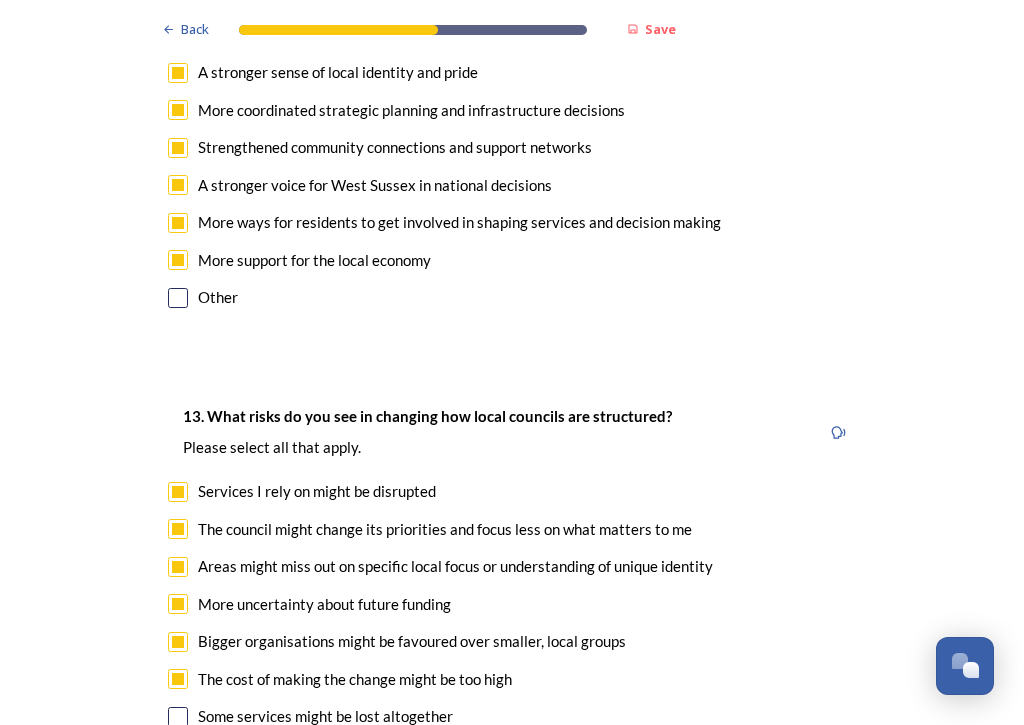 click at bounding box center [178, 679] 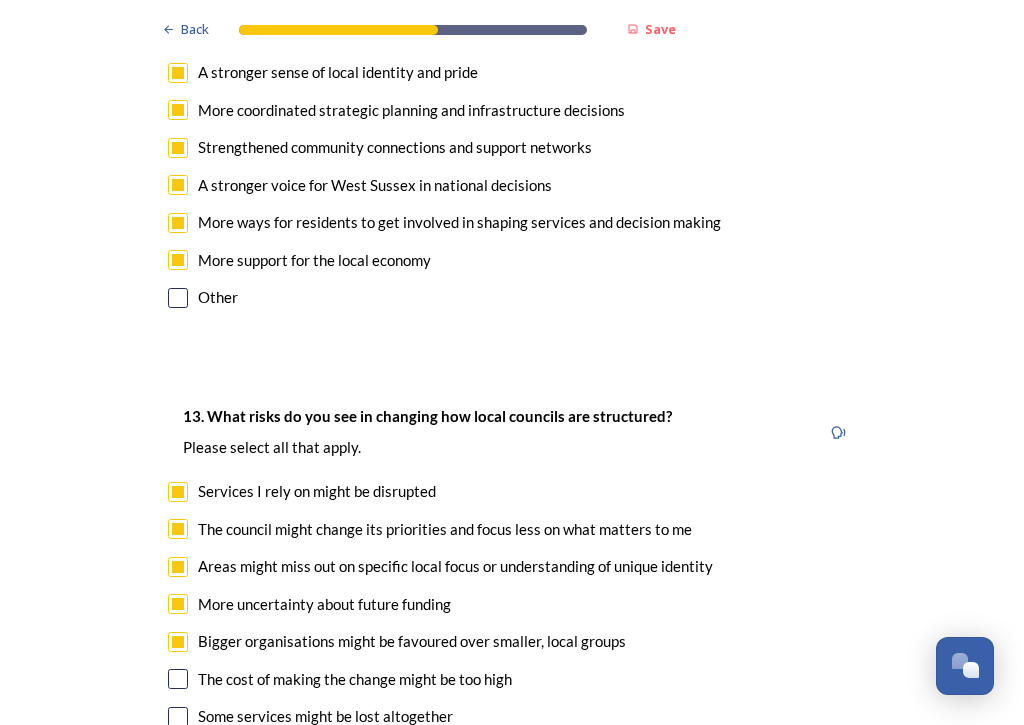 click at bounding box center (178, 717) 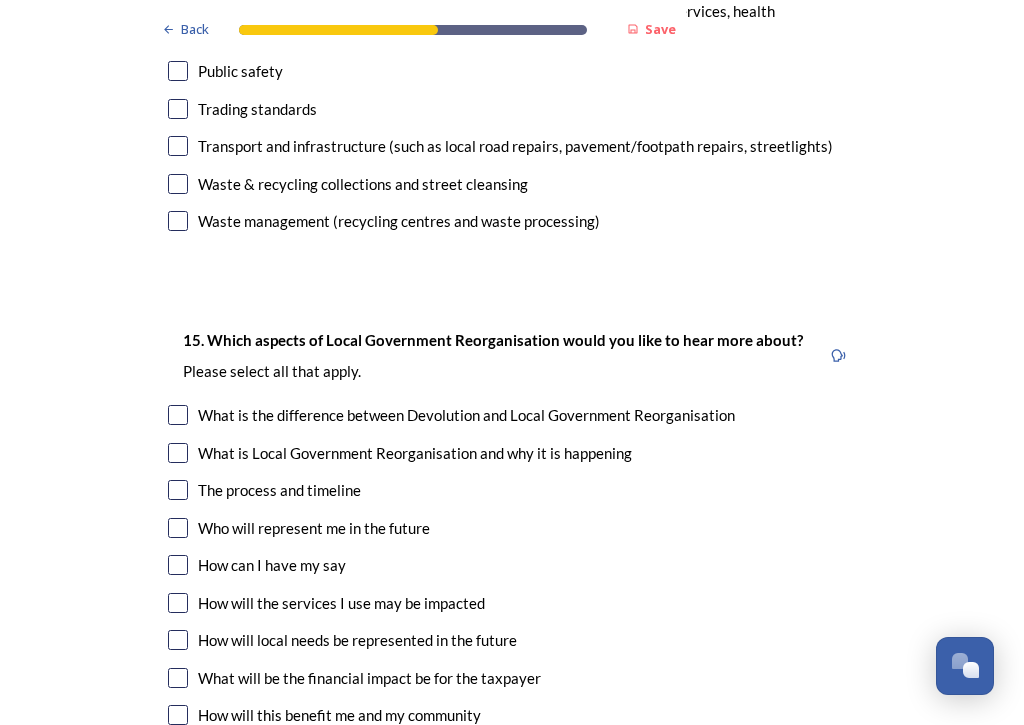 scroll, scrollTop: 5581, scrollLeft: 0, axis: vertical 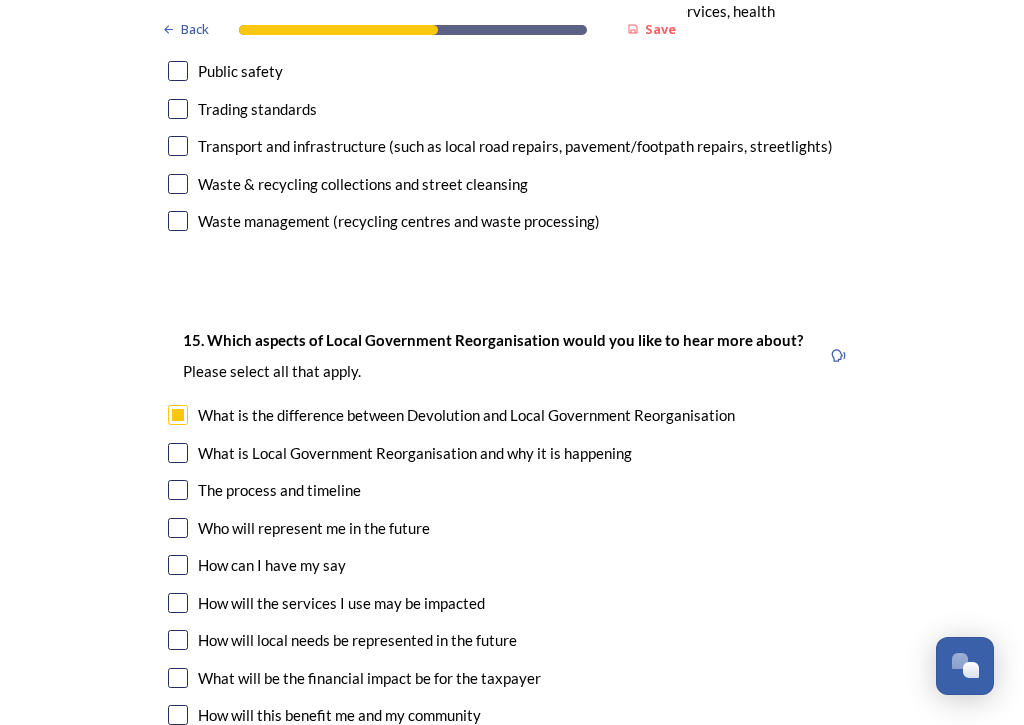 click at bounding box center (178, 453) 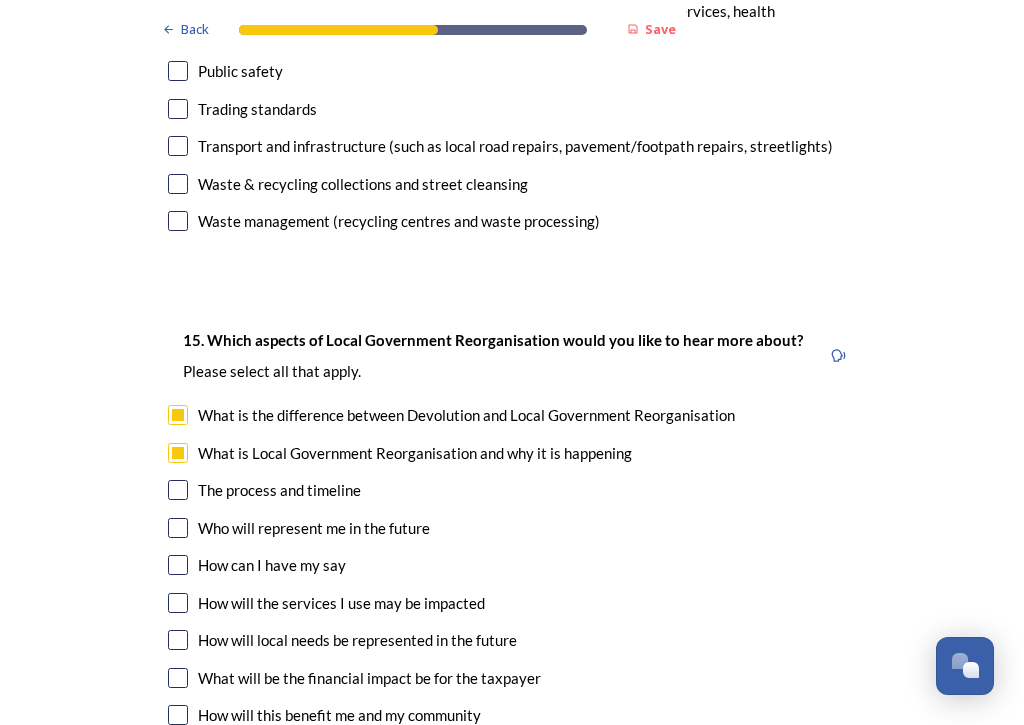 click at bounding box center (178, 528) 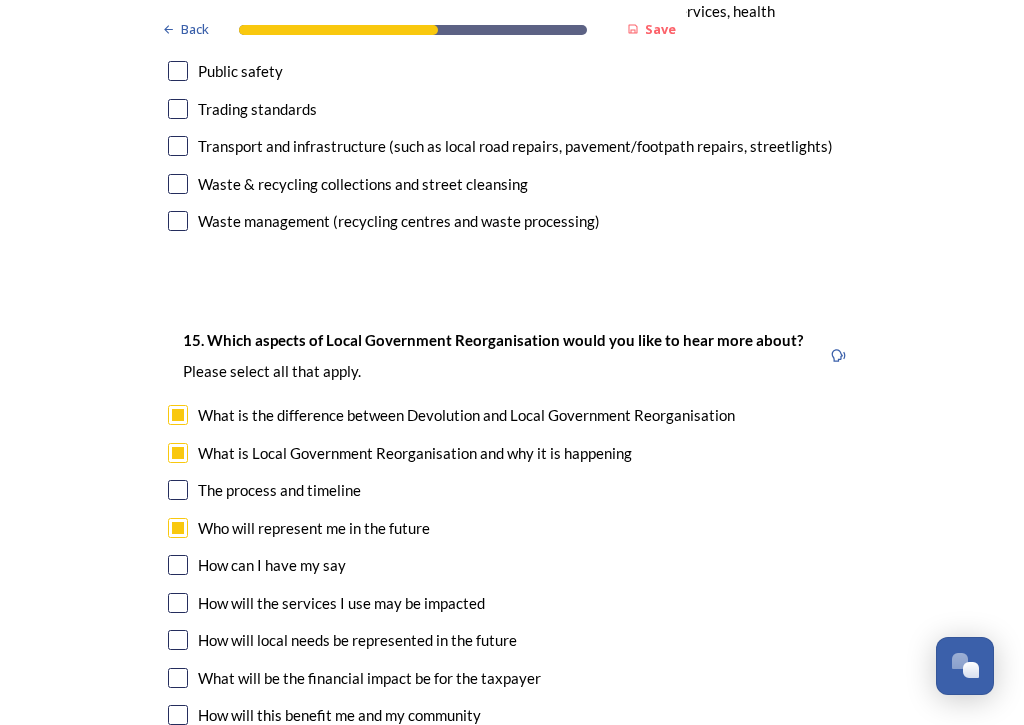 click on "15. Which aspects of Local Government Reorganisation would you like to hear more about? ﻿Please select all that apply.   What is the difference between Devolution and Local Government Reorganisation What is Local Government Reorganisation and why it is happening The process and timeline Who will represent me in the future How can I have my say How will the services I use may be impacted How will local needs be represented in the future What will be the financial impact be for the taxpayer How will this benefit me and my community Where can I find more information" at bounding box center [512, 549] 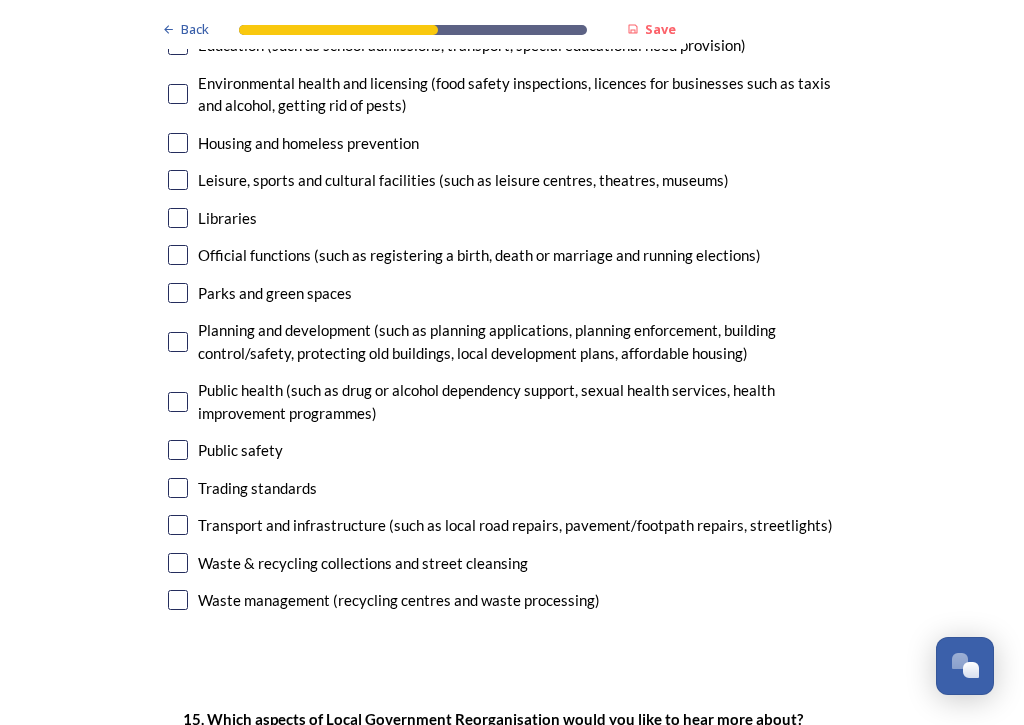 scroll, scrollTop: 5202, scrollLeft: 0, axis: vertical 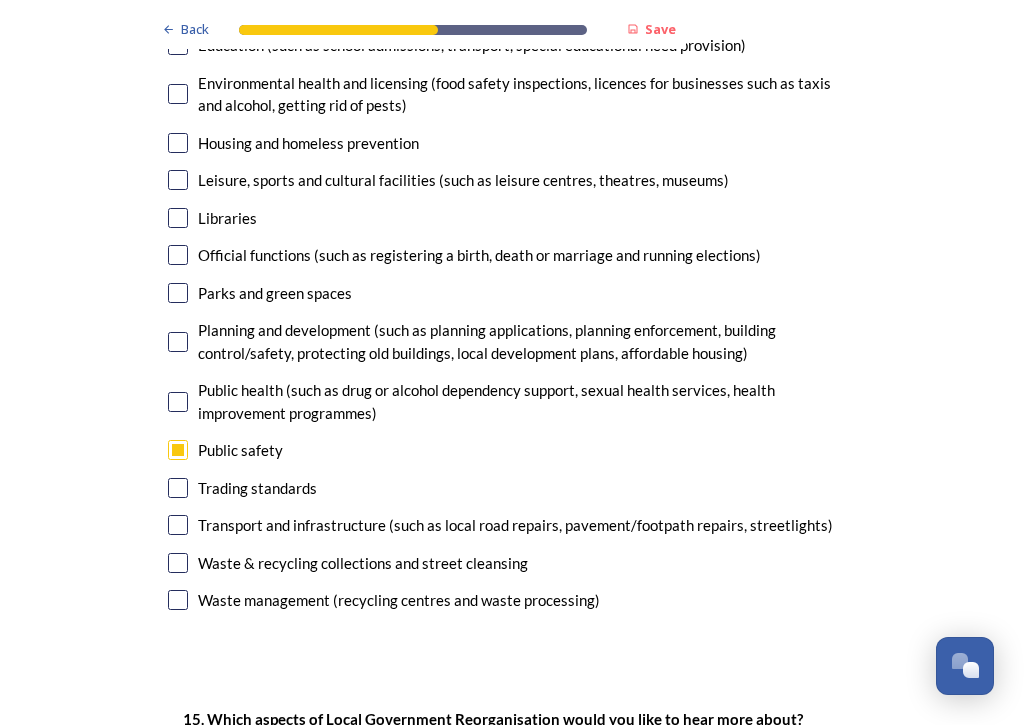 click on "14. Council services will continue, no matter what the local government structure looks like. Here is a list of some of the things that your local councils currently provide. ﻿Which core services do you think would benefit most from integration or simplification?  Please select up to five options. 4  choice(s) remaining Adult social care   Children's services (such as looked-after children, those with special educational needs or disability, fostering or adoption) Communities (such as public events, activities for young people or families)   Council tax collections Economic development (such as support for local businesses, grant funding, supporting local attractions, tourism - encouraging visitors)  Education (such as school admissions, transport, special educational need provision)  Environmental health and licensing (food safety inspections, licences for businesses such as taxis and alcohol, getting rid of pests) Housing and homeless prevention Libraries Parks and green spaces Public safety" at bounding box center [512, 142] 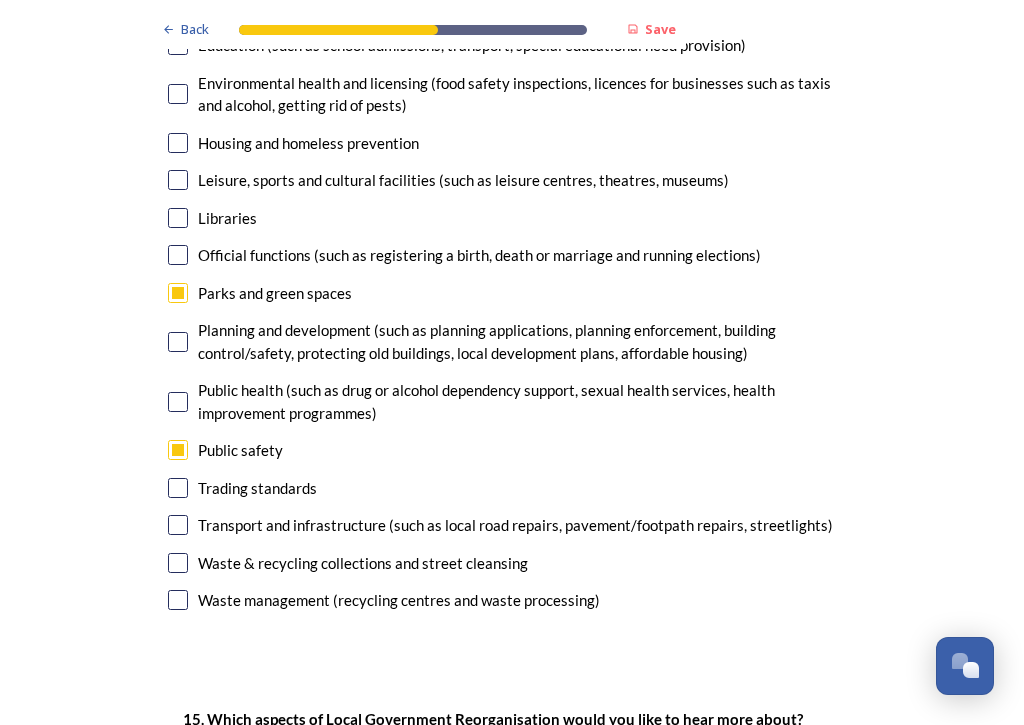 click at bounding box center [178, 218] 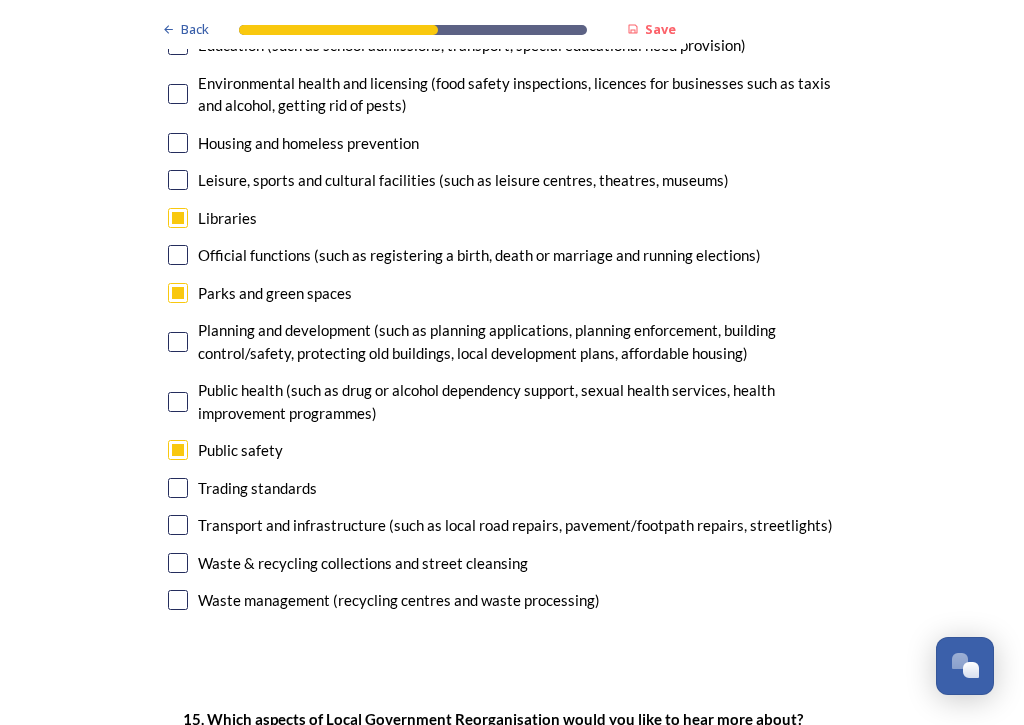 click at bounding box center [178, 180] 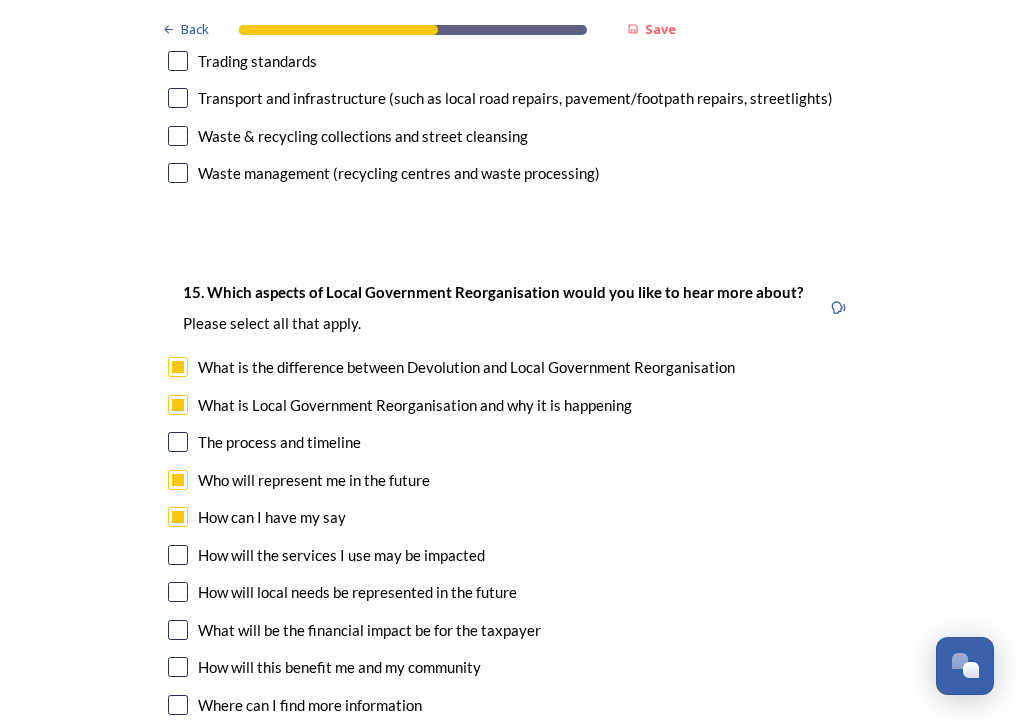 scroll, scrollTop: 5646, scrollLeft: 0, axis: vertical 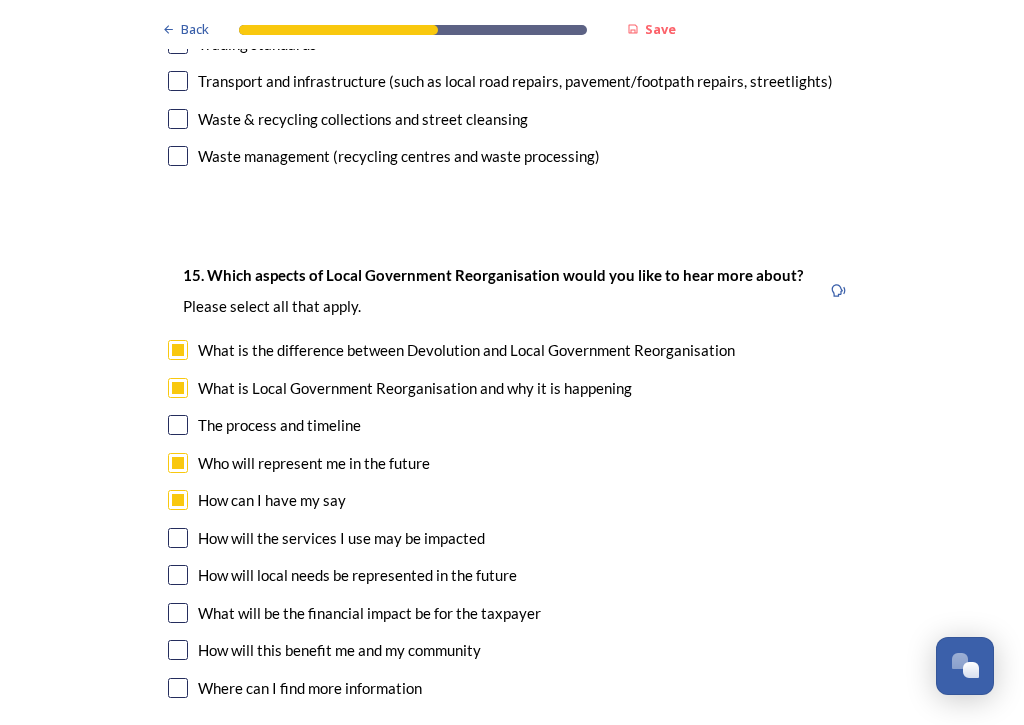 click at bounding box center [178, 575] 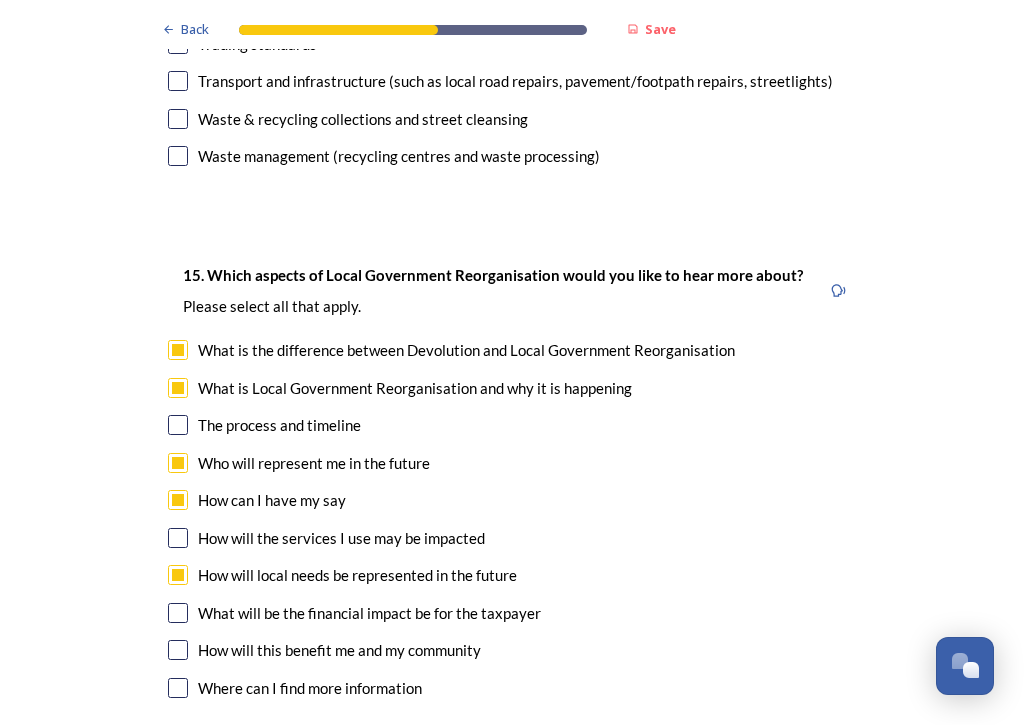click at bounding box center (178, 538) 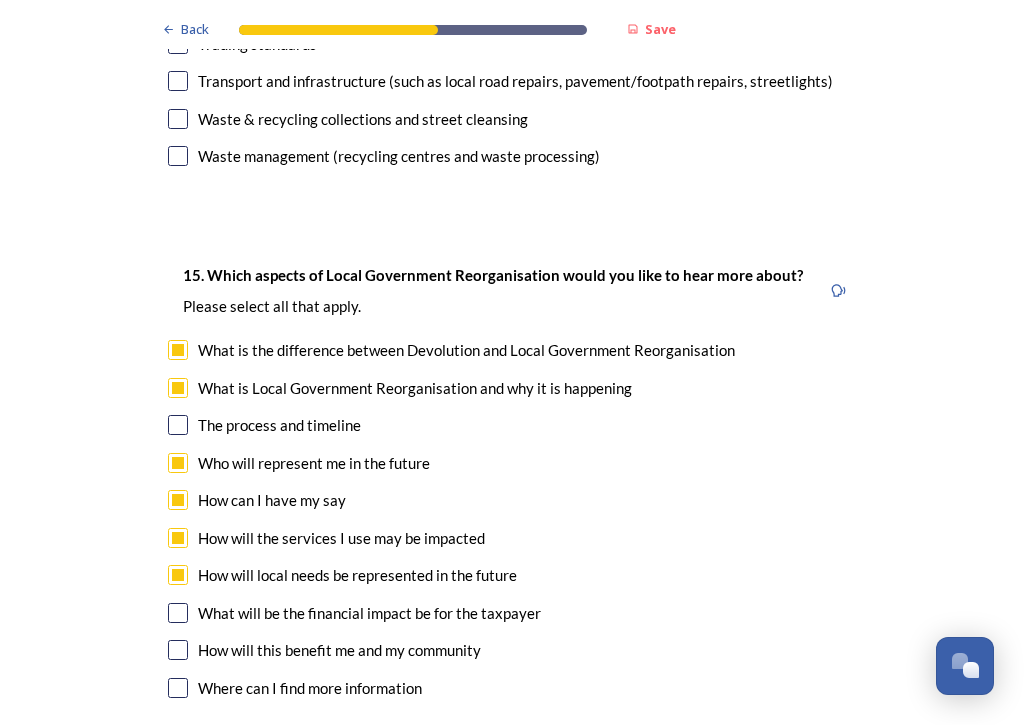 click at bounding box center [178, 613] 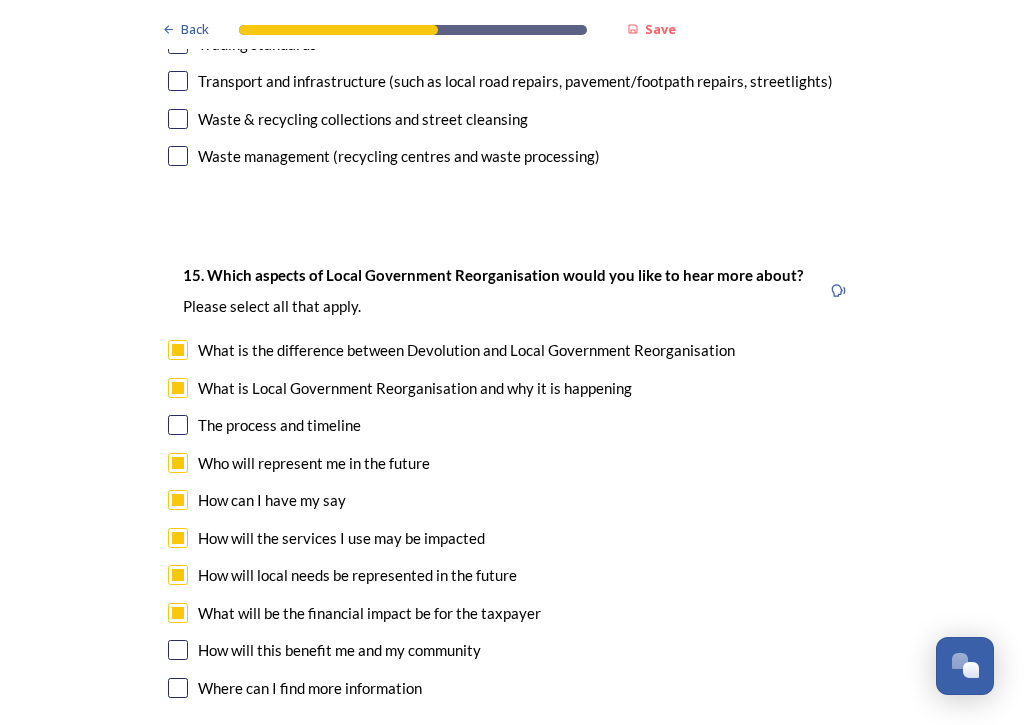 click at bounding box center (178, 650) 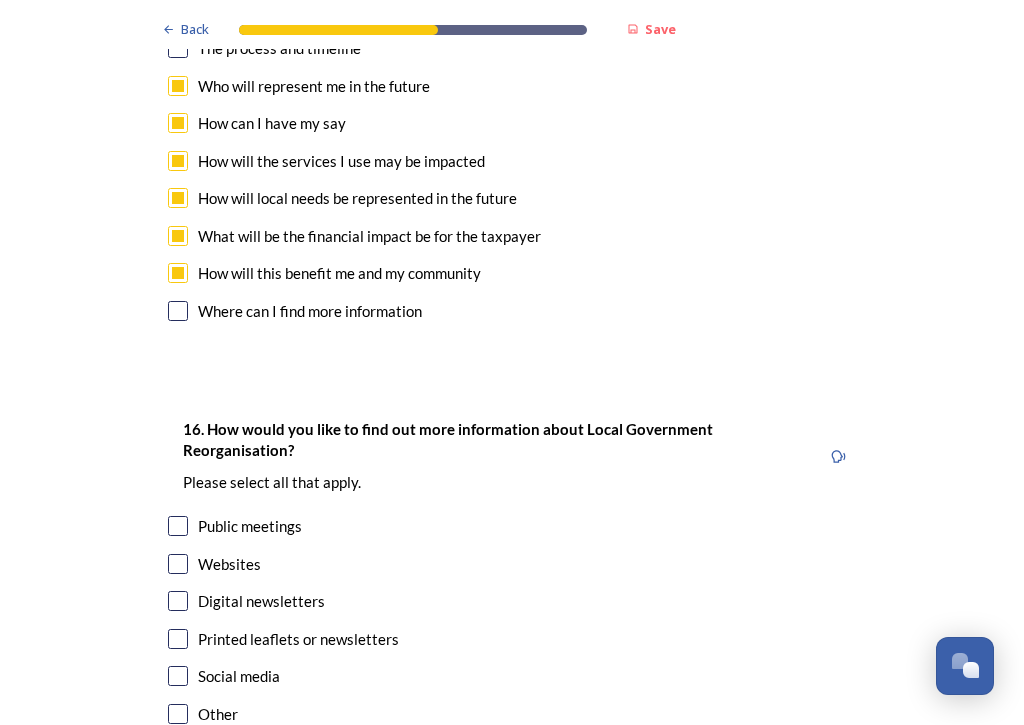 scroll, scrollTop: 6035, scrollLeft: 0, axis: vertical 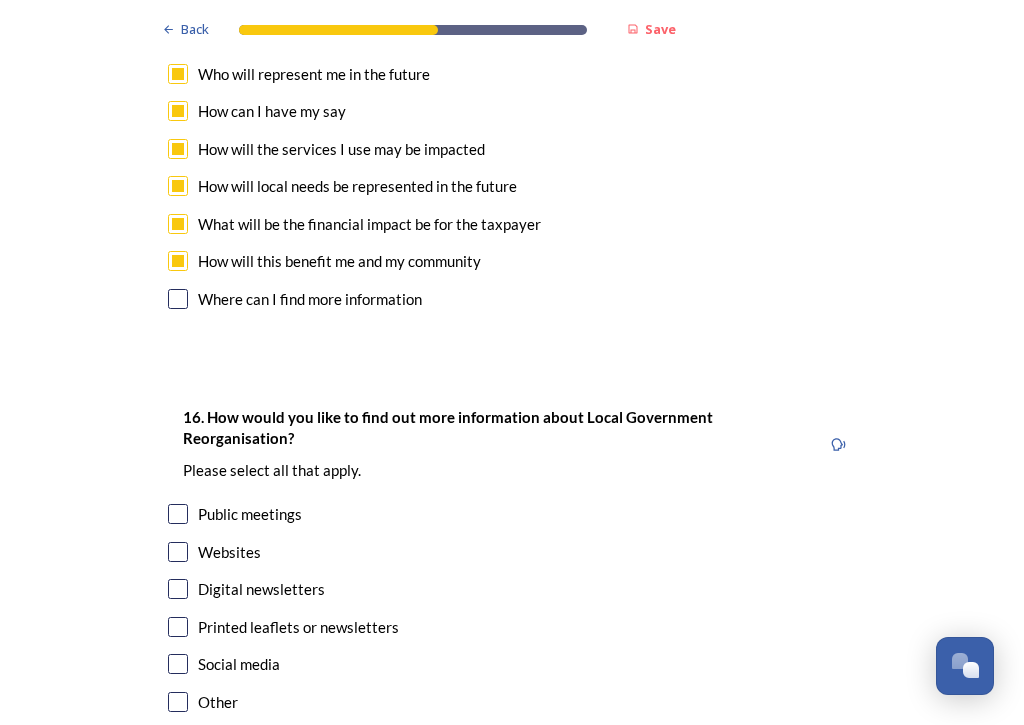 click at bounding box center (178, 664) 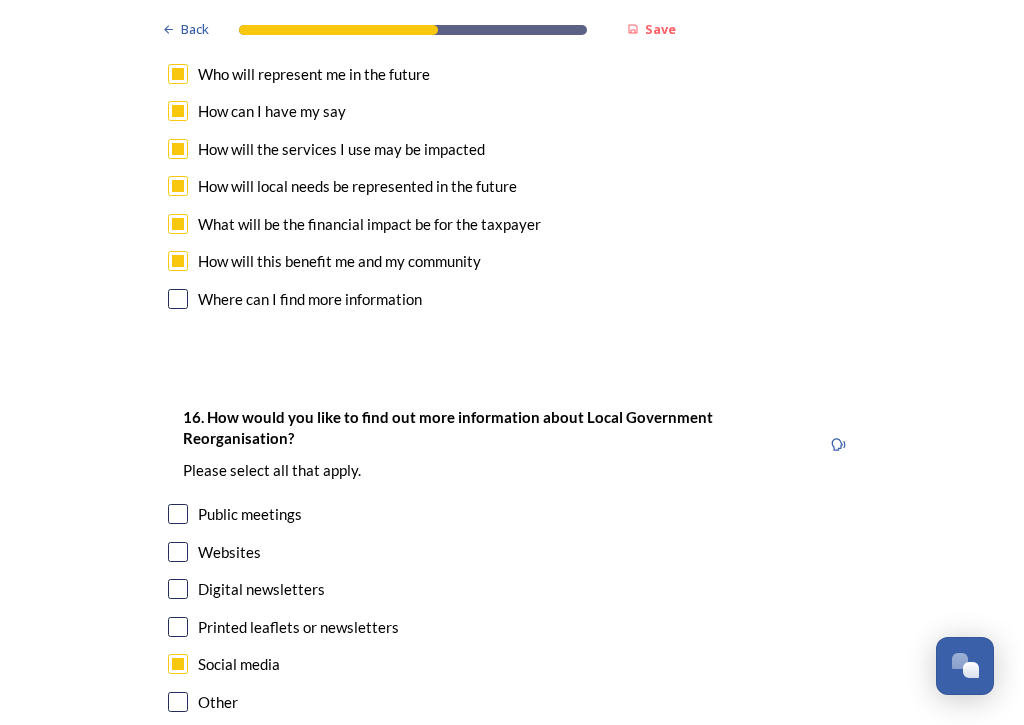 click on "Websites" at bounding box center [512, 552] 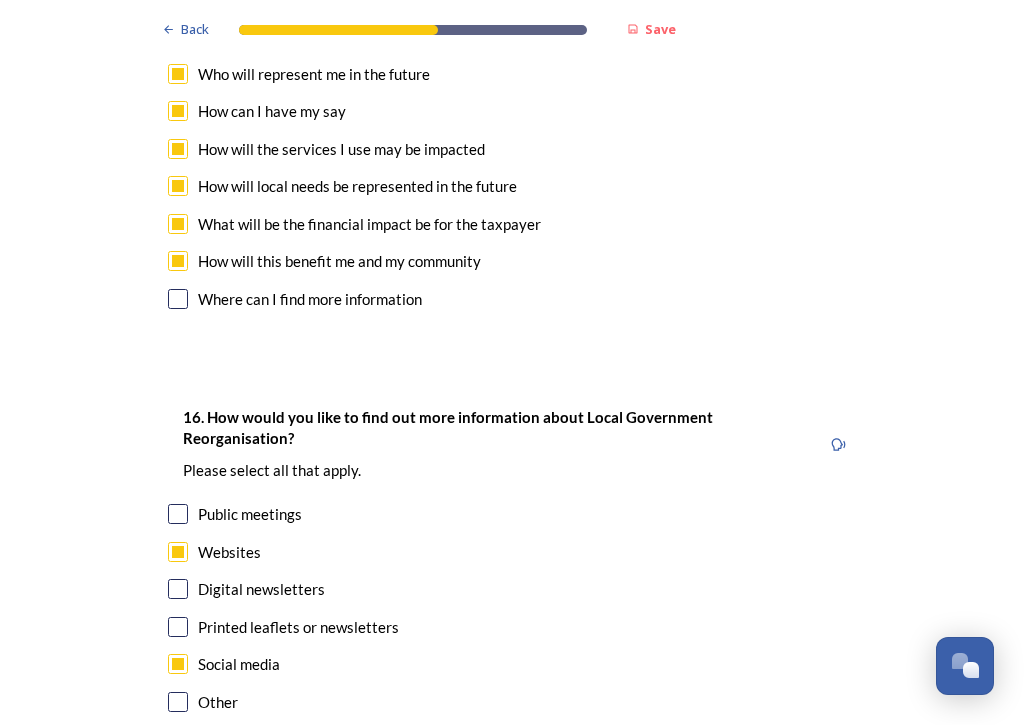 checkbox on "true" 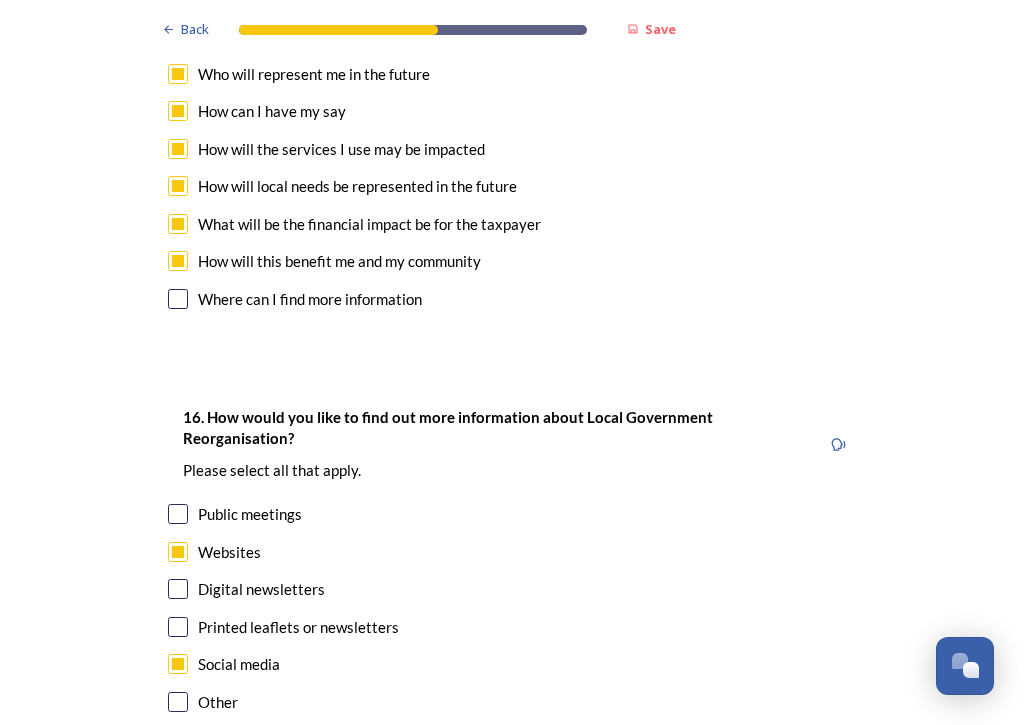 click on "Continue" at bounding box center [498, 812] 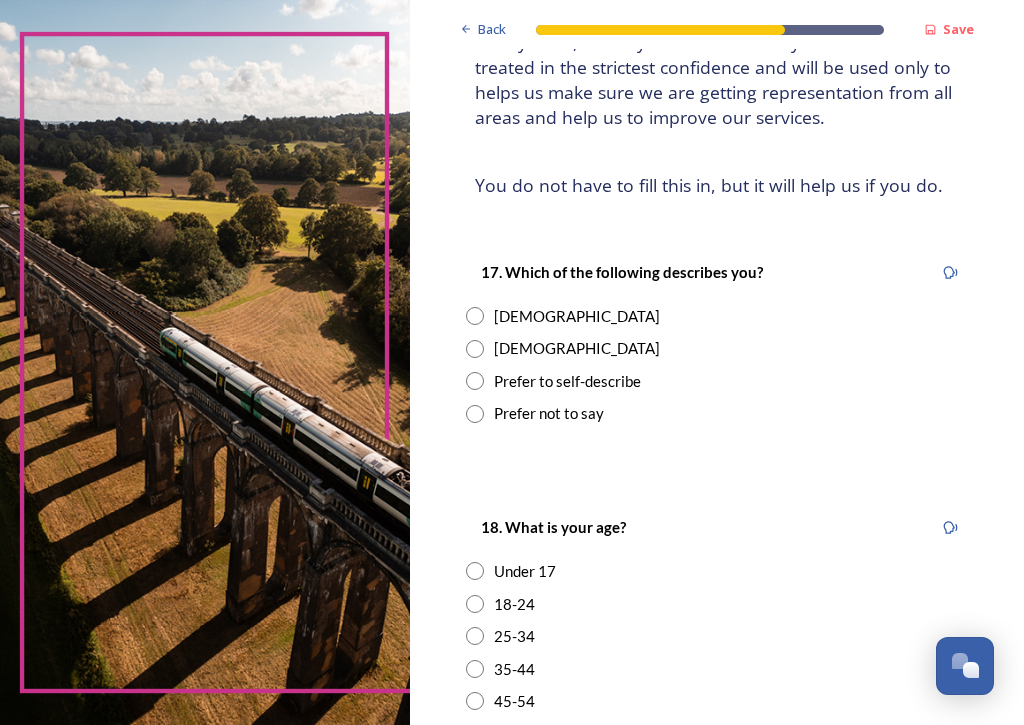 scroll, scrollTop: 218, scrollLeft: 0, axis: vertical 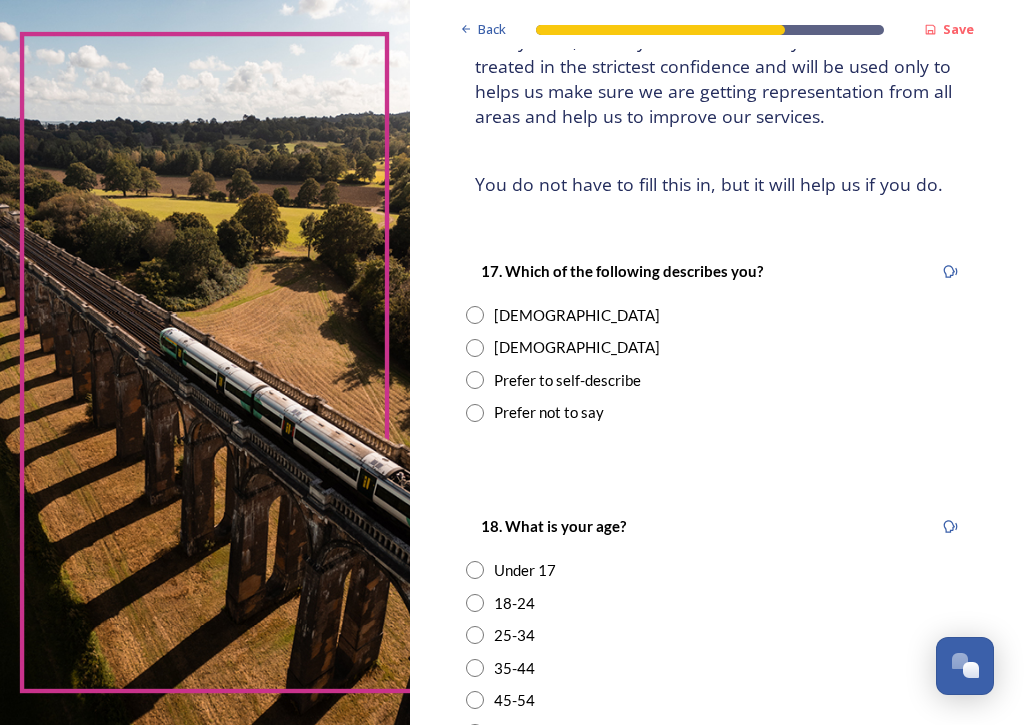 click at bounding box center [475, 348] 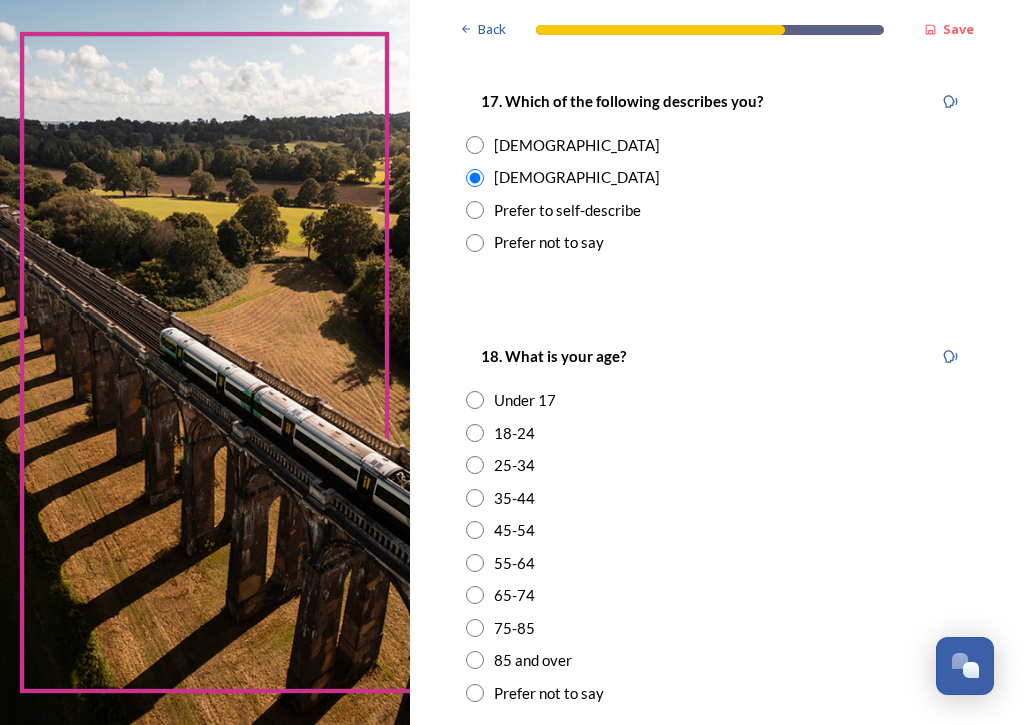 scroll, scrollTop: 389, scrollLeft: 0, axis: vertical 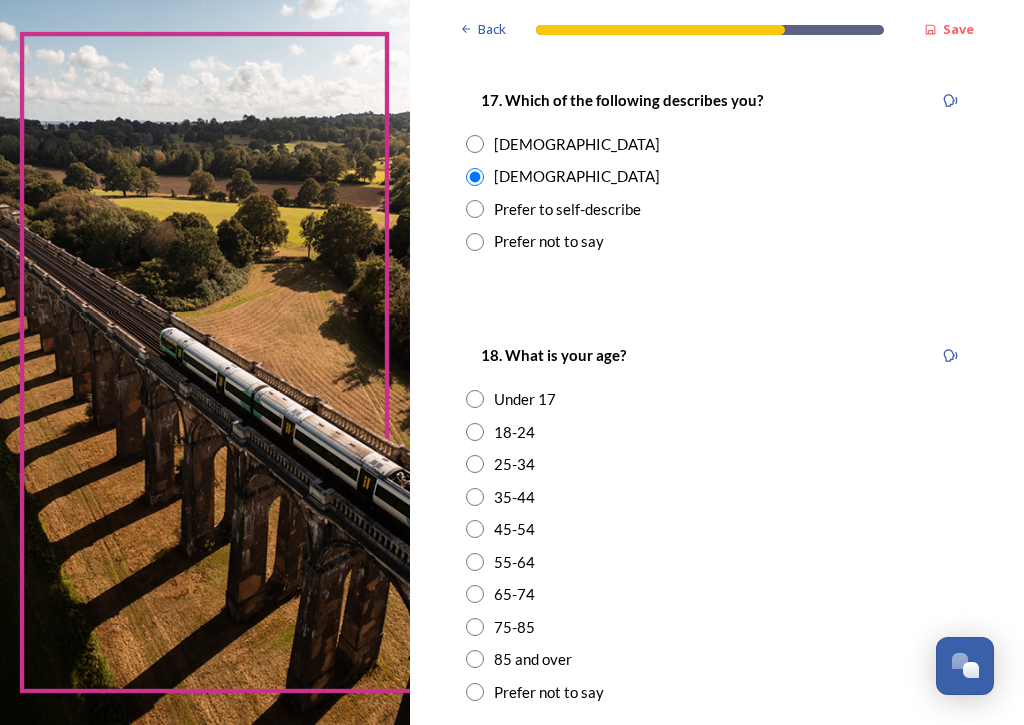 click at bounding box center [475, 594] 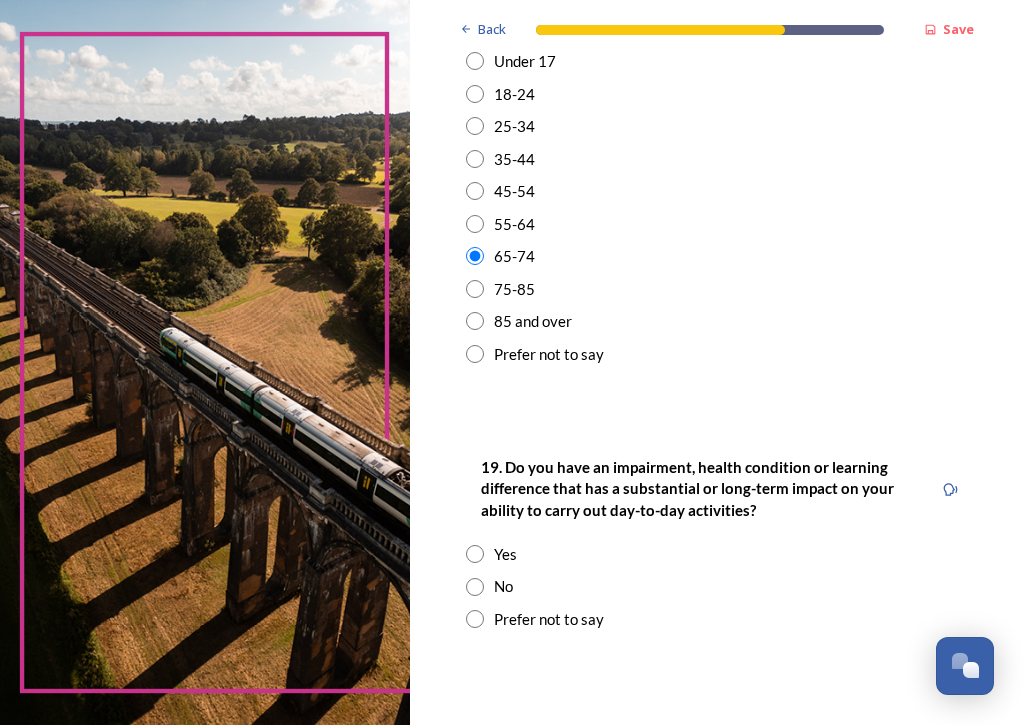 scroll, scrollTop: 729, scrollLeft: 0, axis: vertical 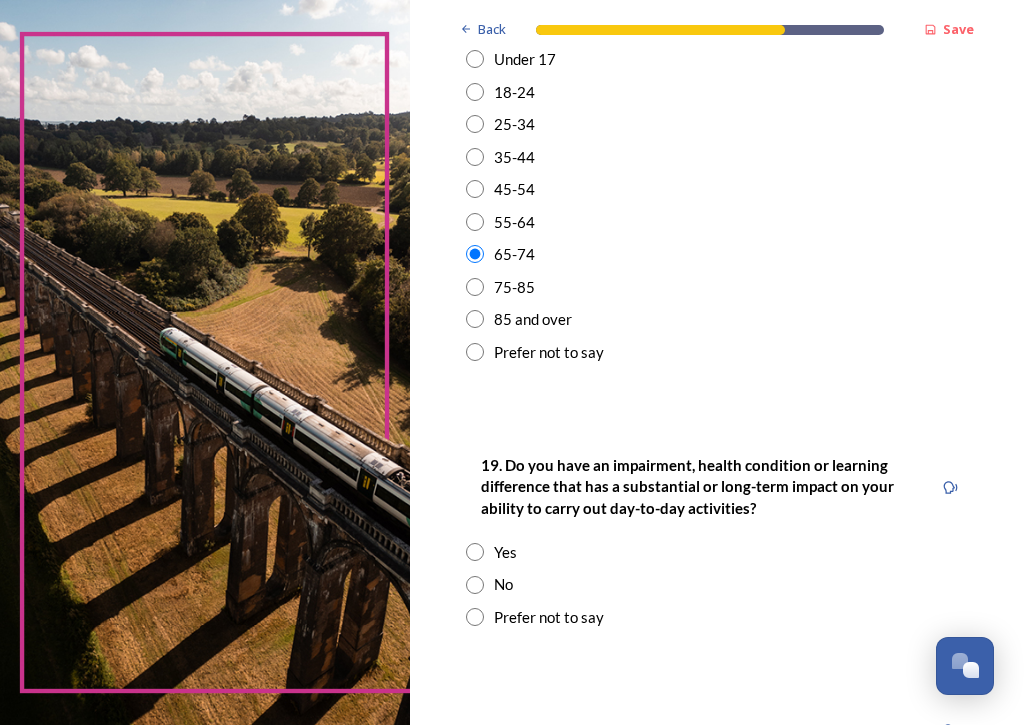 click at bounding box center (475, 585) 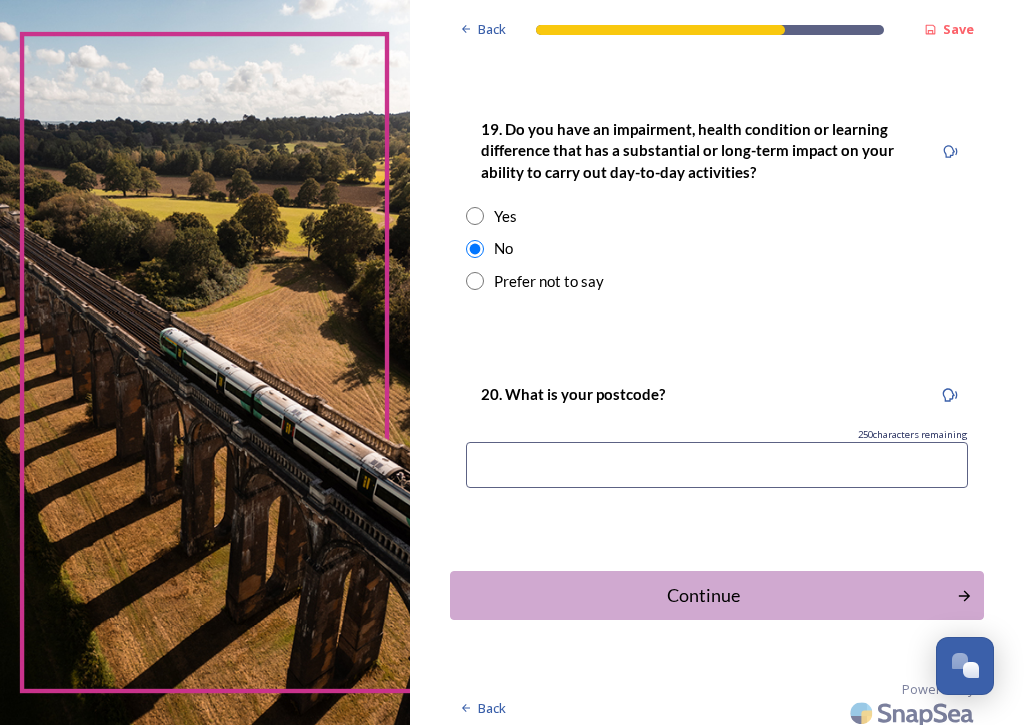 scroll, scrollTop: 1064, scrollLeft: 0, axis: vertical 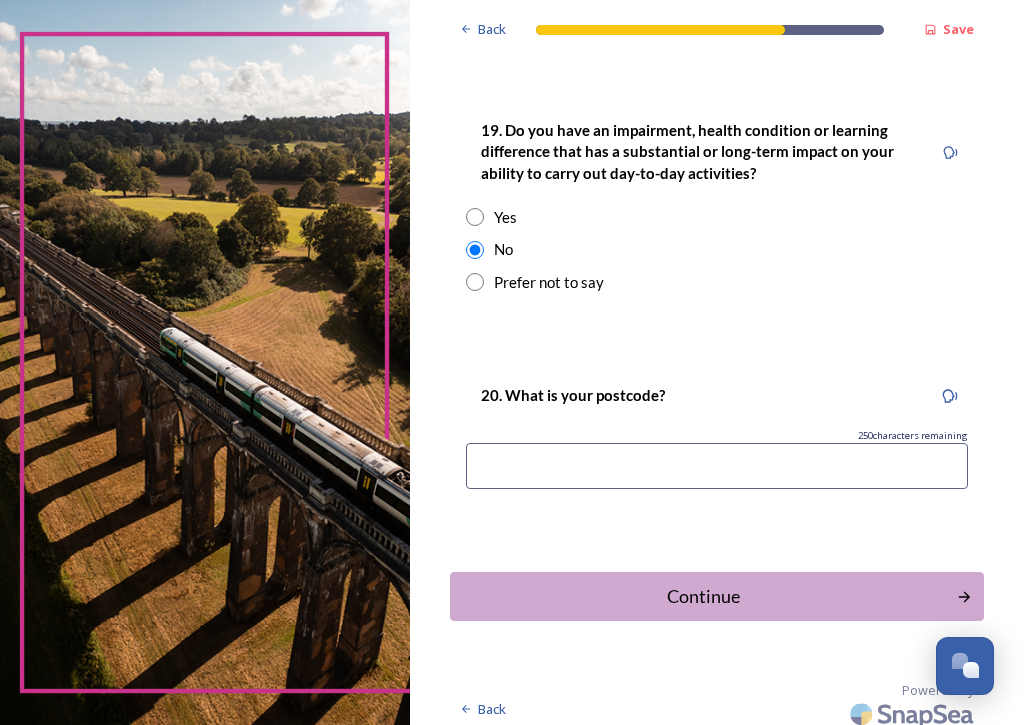 click at bounding box center [717, 466] 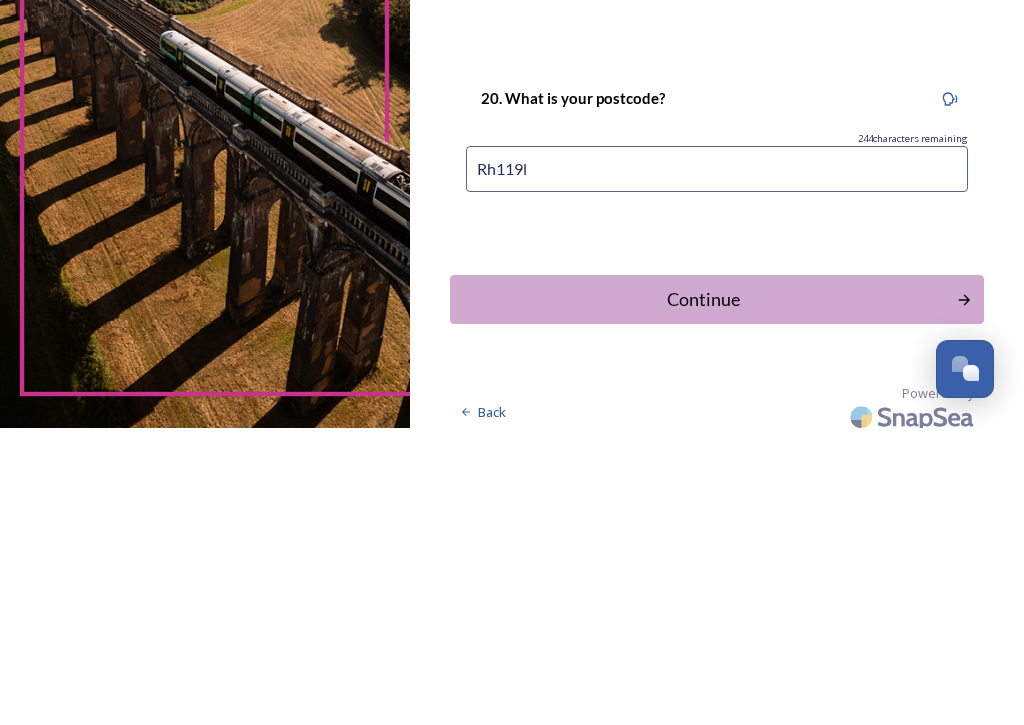 type on "Rh119lw" 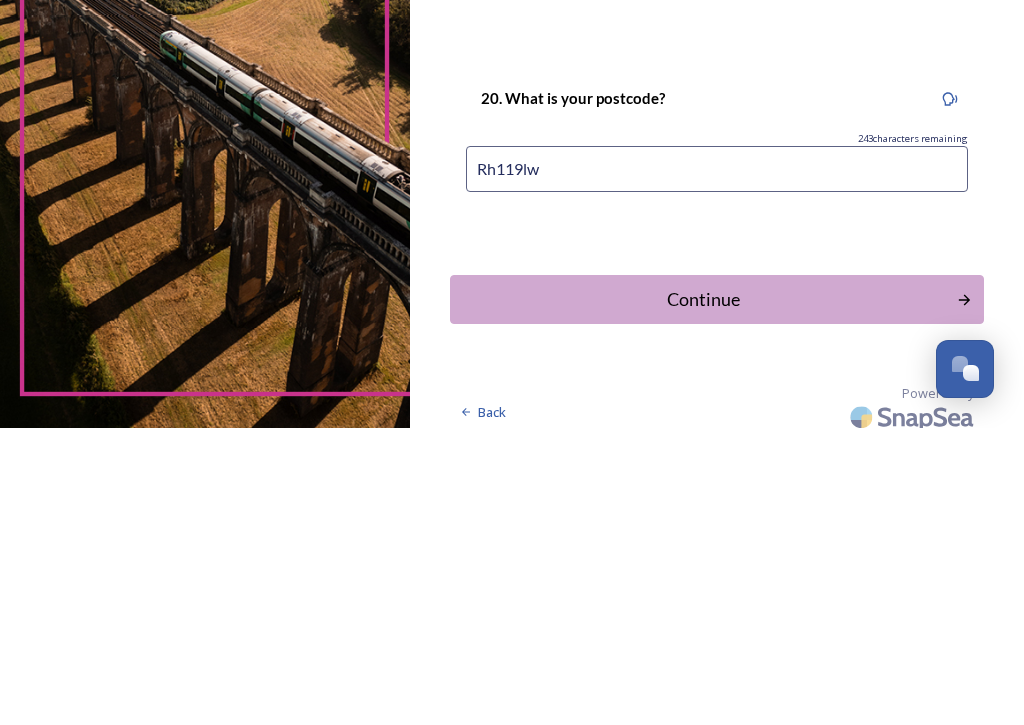 click on "Continue" at bounding box center (703, 596) 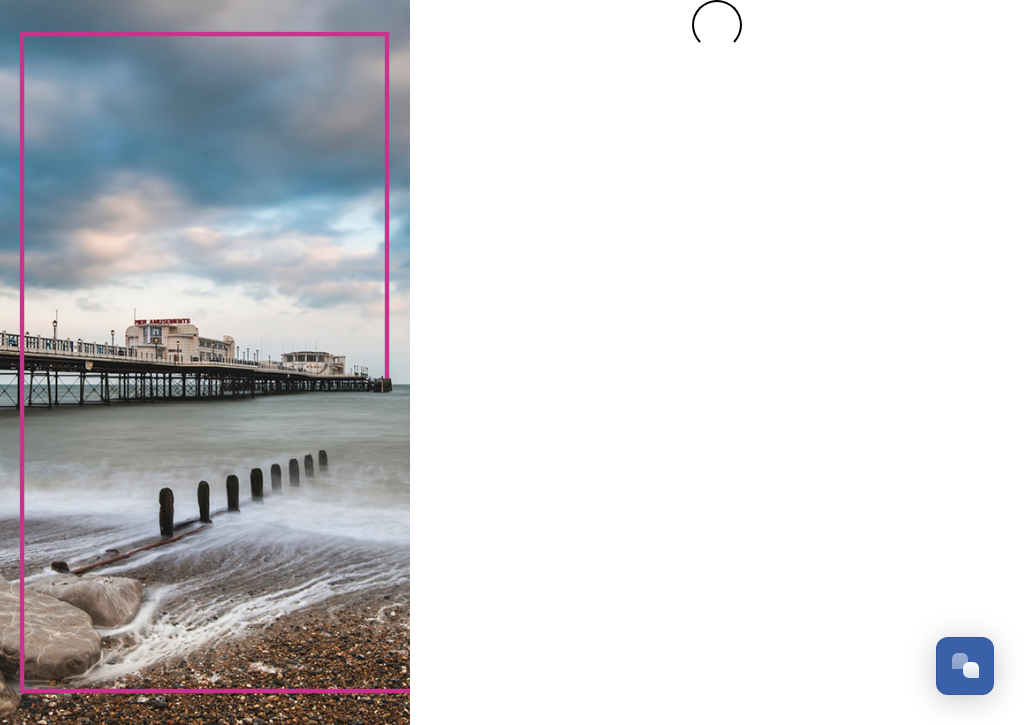 scroll, scrollTop: 0, scrollLeft: 0, axis: both 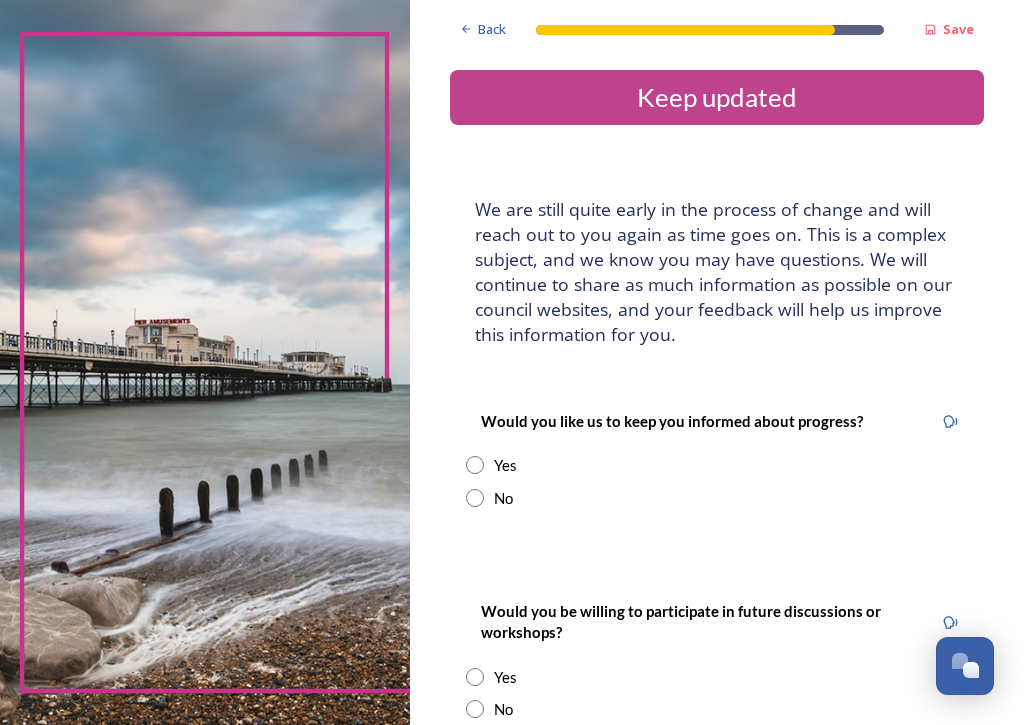 click on "Yes" at bounding box center (717, 465) 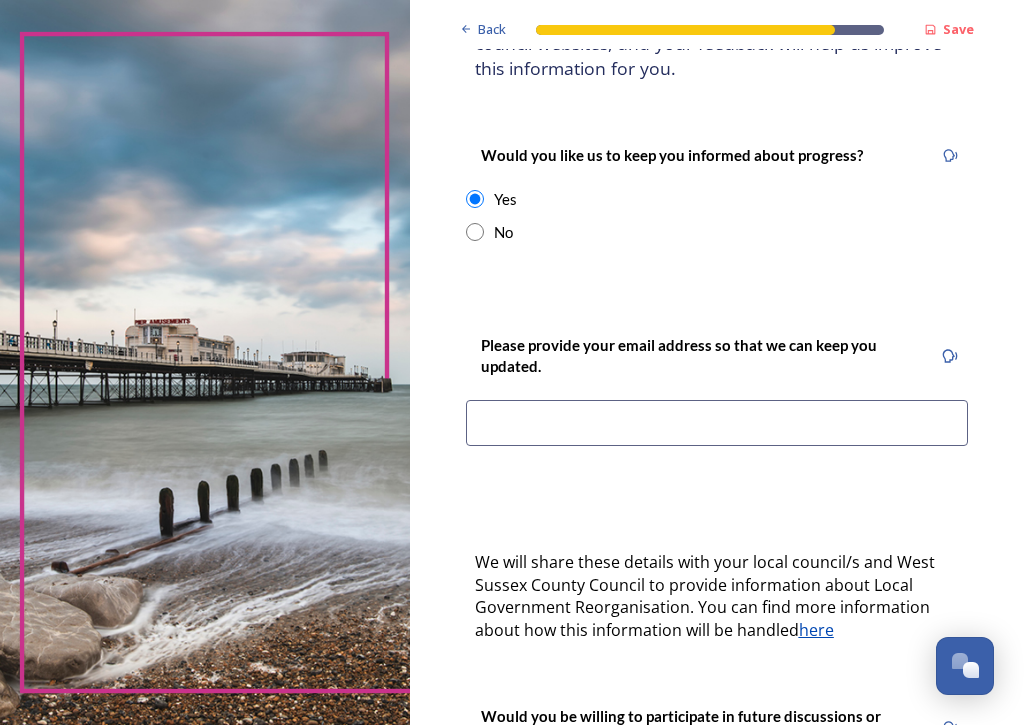 scroll, scrollTop: 267, scrollLeft: 0, axis: vertical 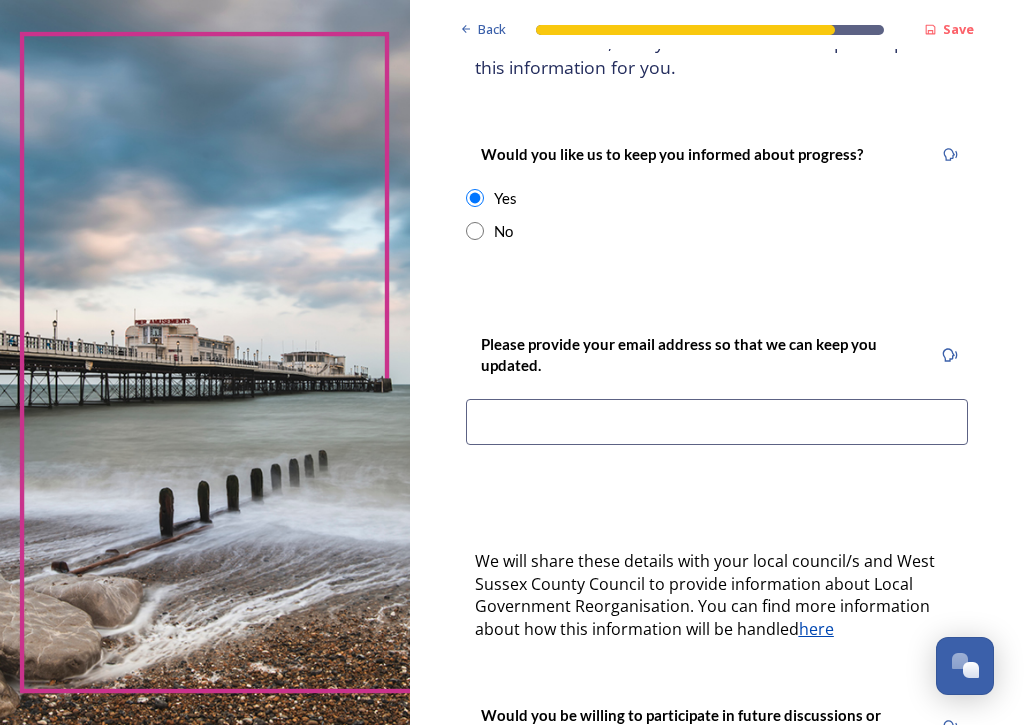 click at bounding box center (717, 422) 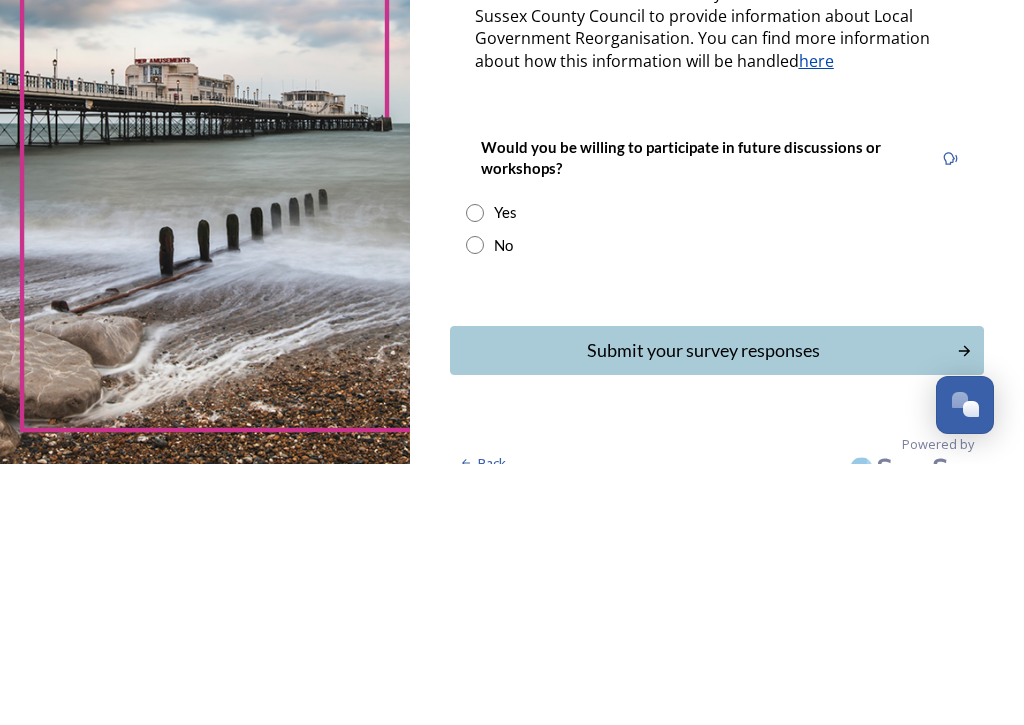 scroll, scrollTop: 578, scrollLeft: 0, axis: vertical 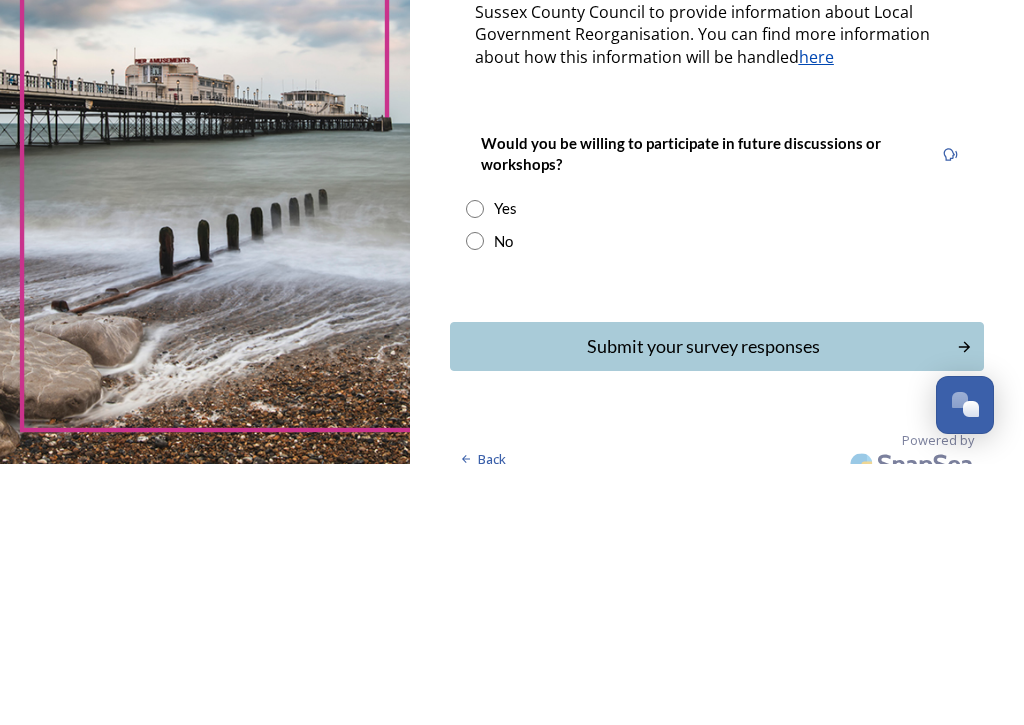 type on "cjimbos@aol.com" 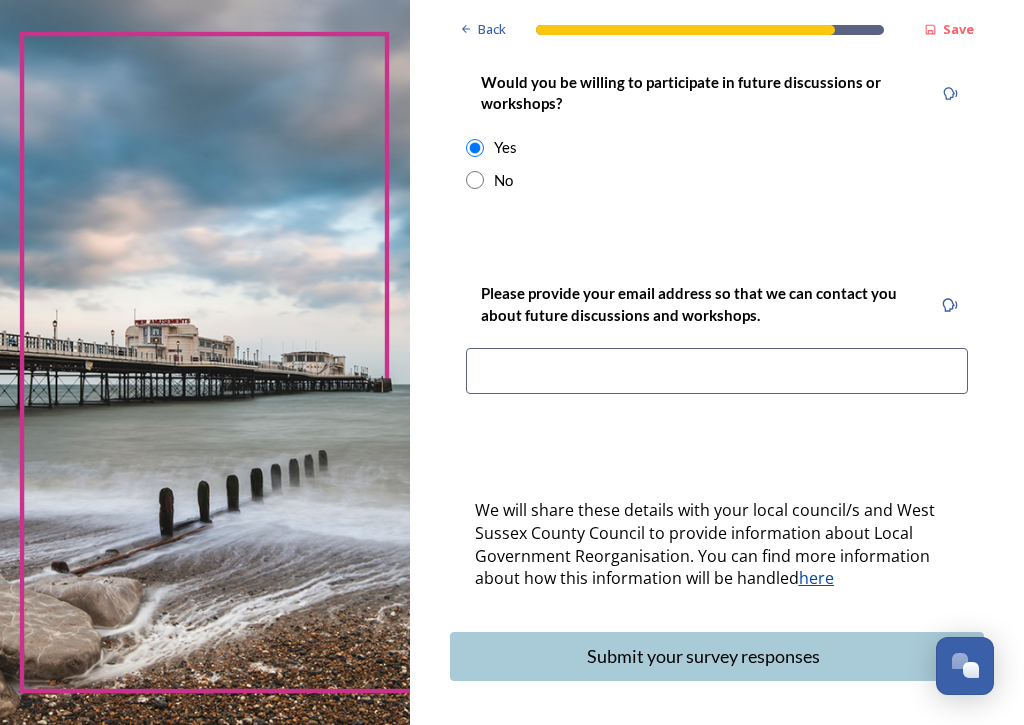 scroll, scrollTop: 908, scrollLeft: 0, axis: vertical 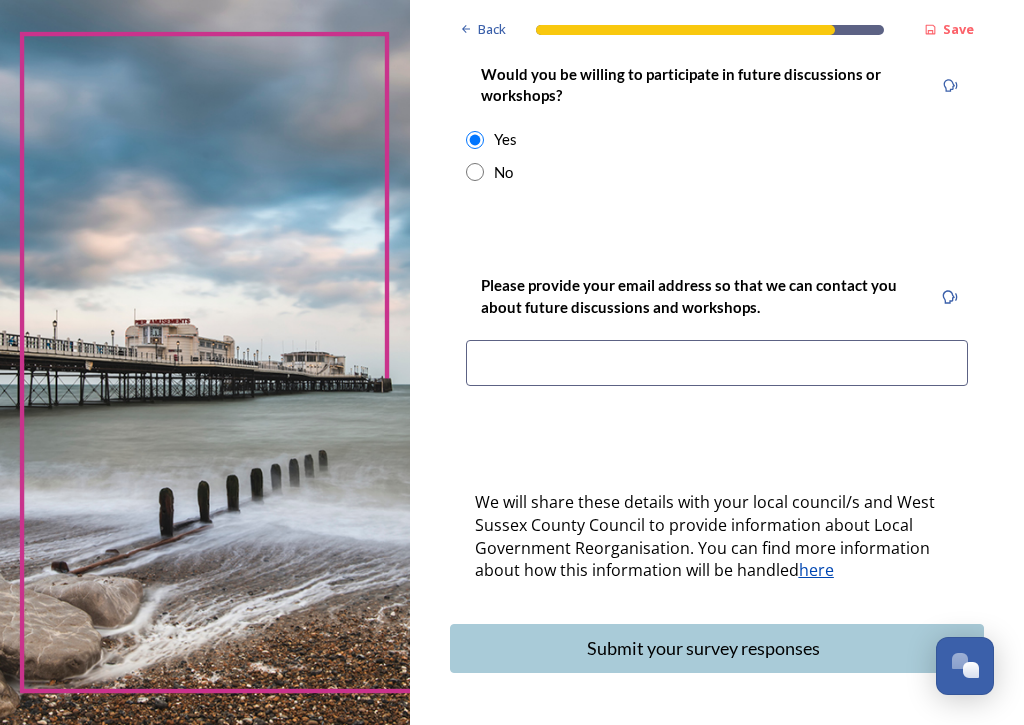 click at bounding box center [717, 363] 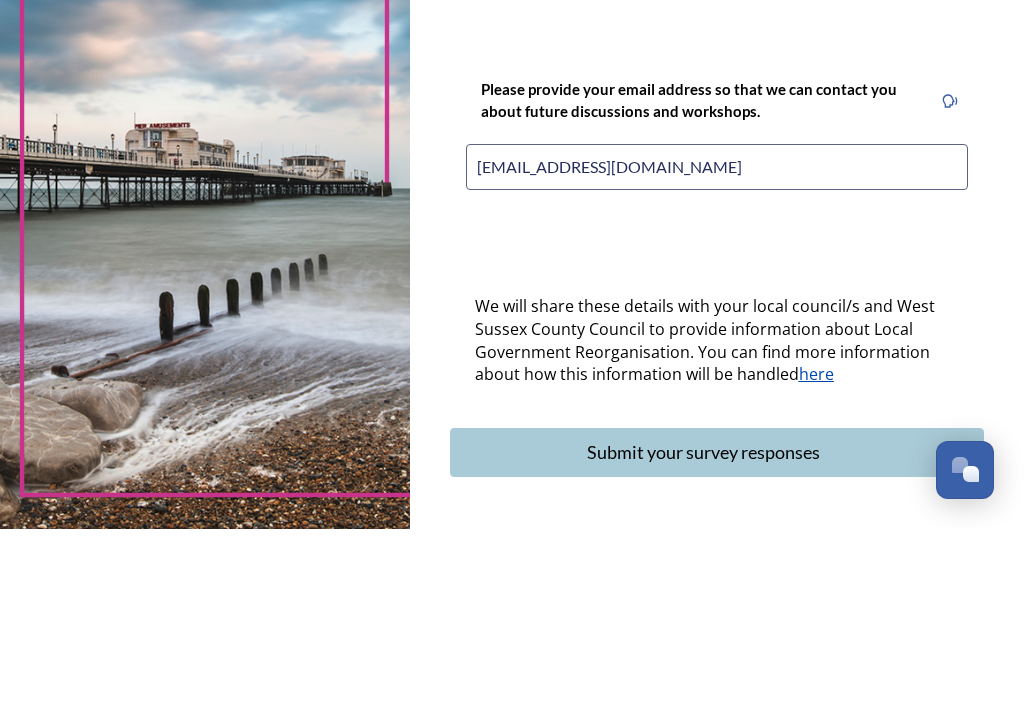 type on "cjimbos@aol.com" 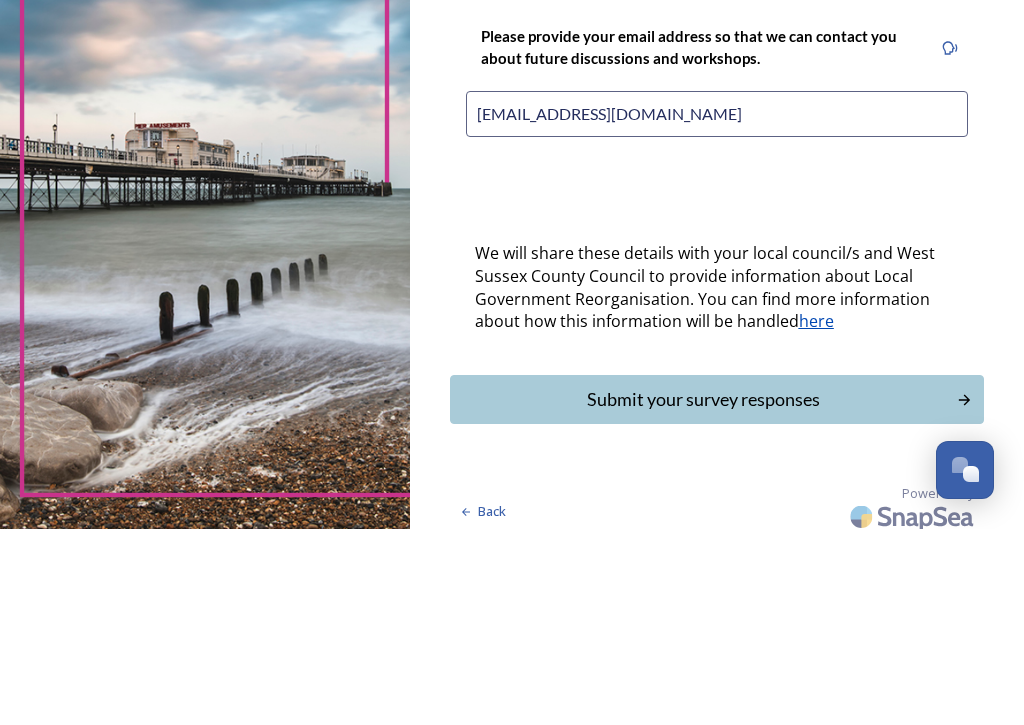 scroll, scrollTop: 959, scrollLeft: 0, axis: vertical 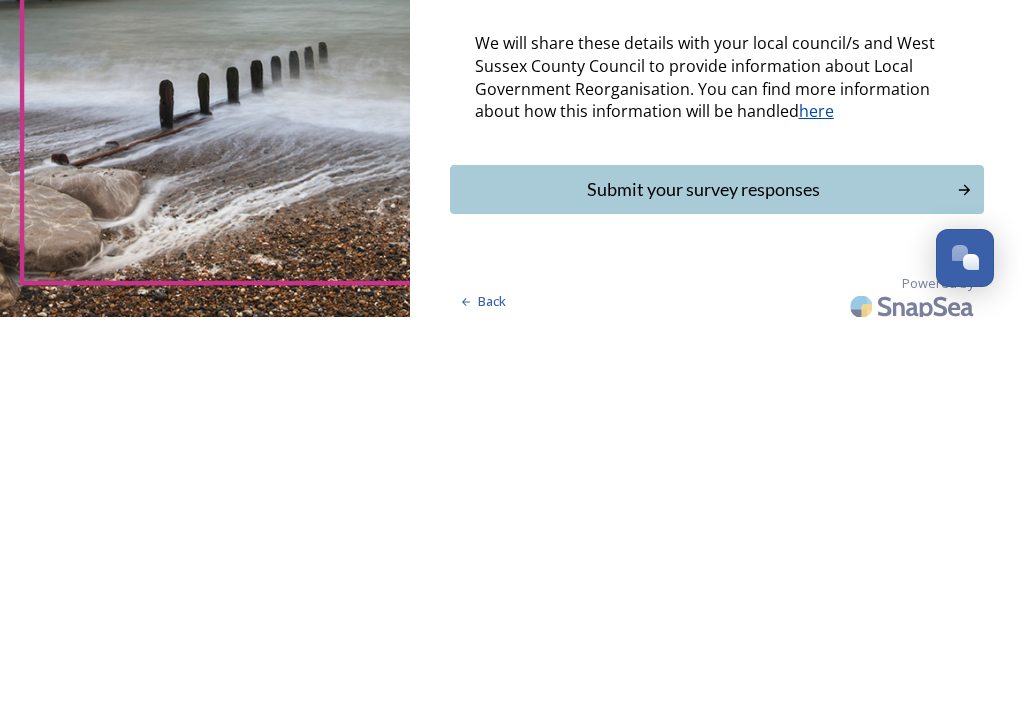 click on "Submit your survey responses" at bounding box center [703, 597] 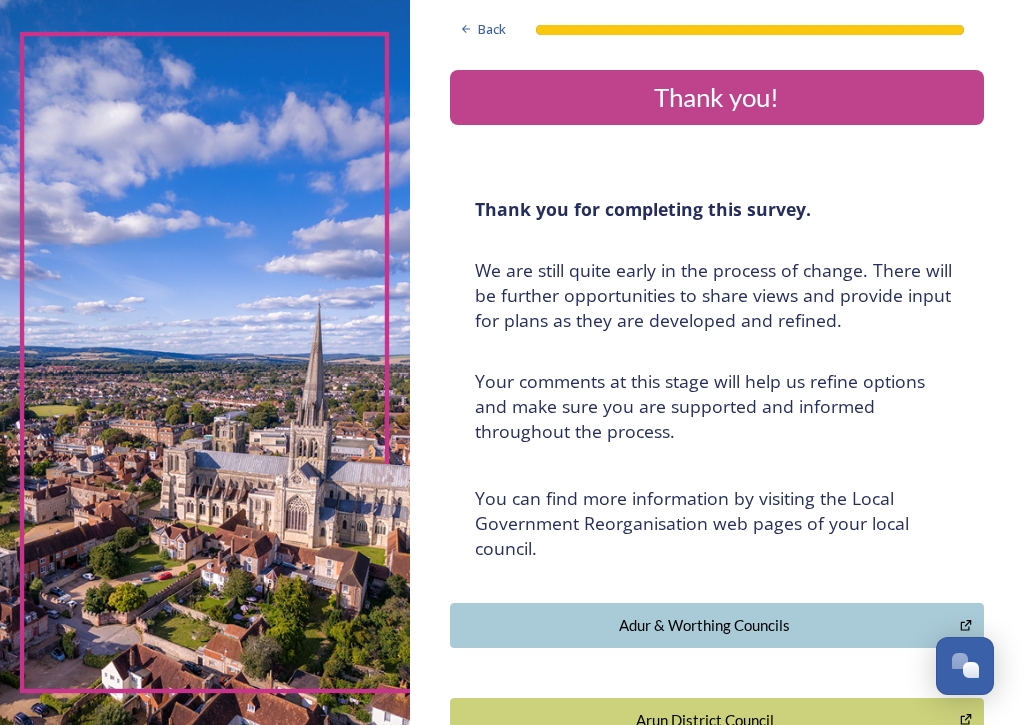 scroll, scrollTop: 0, scrollLeft: 0, axis: both 